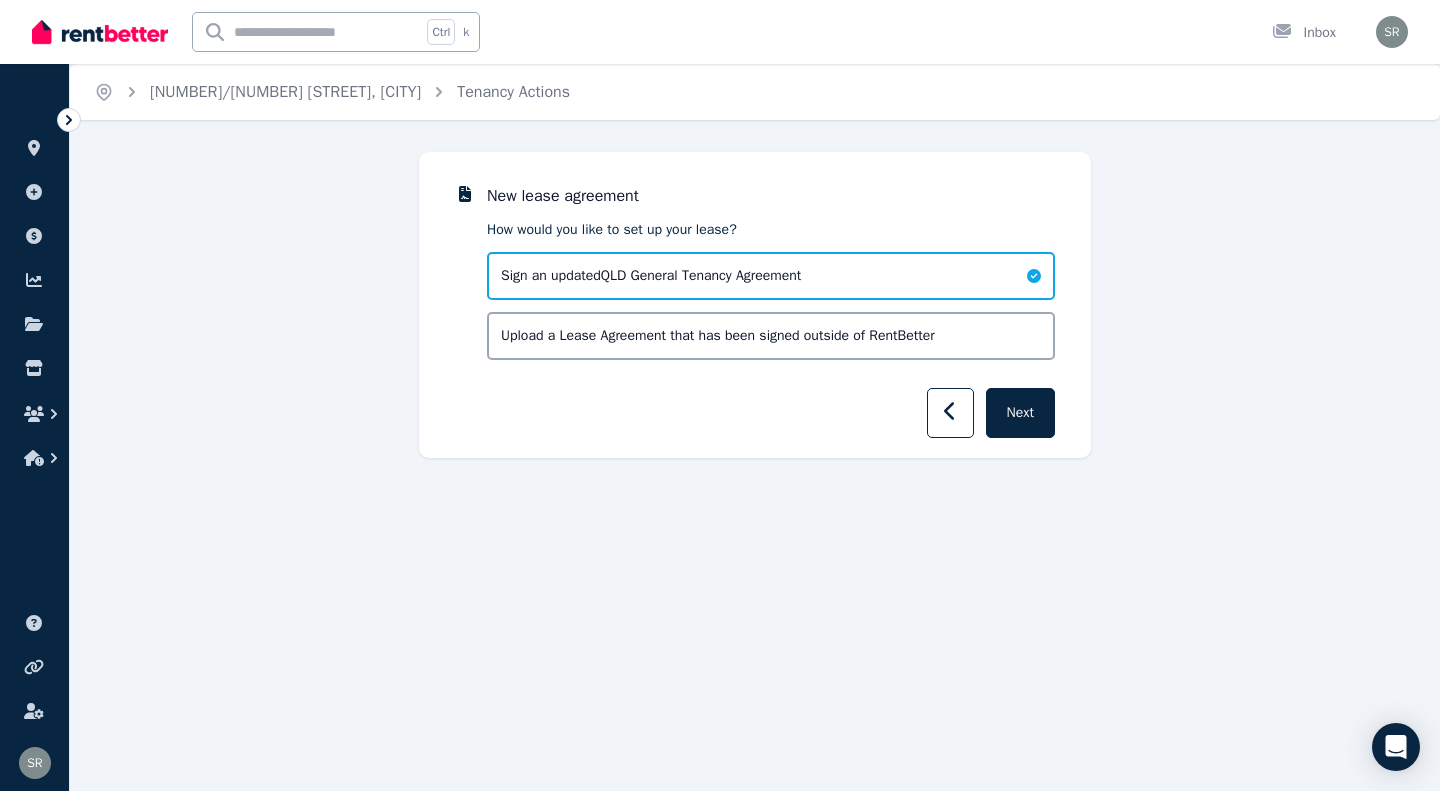 scroll, scrollTop: 0, scrollLeft: 0, axis: both 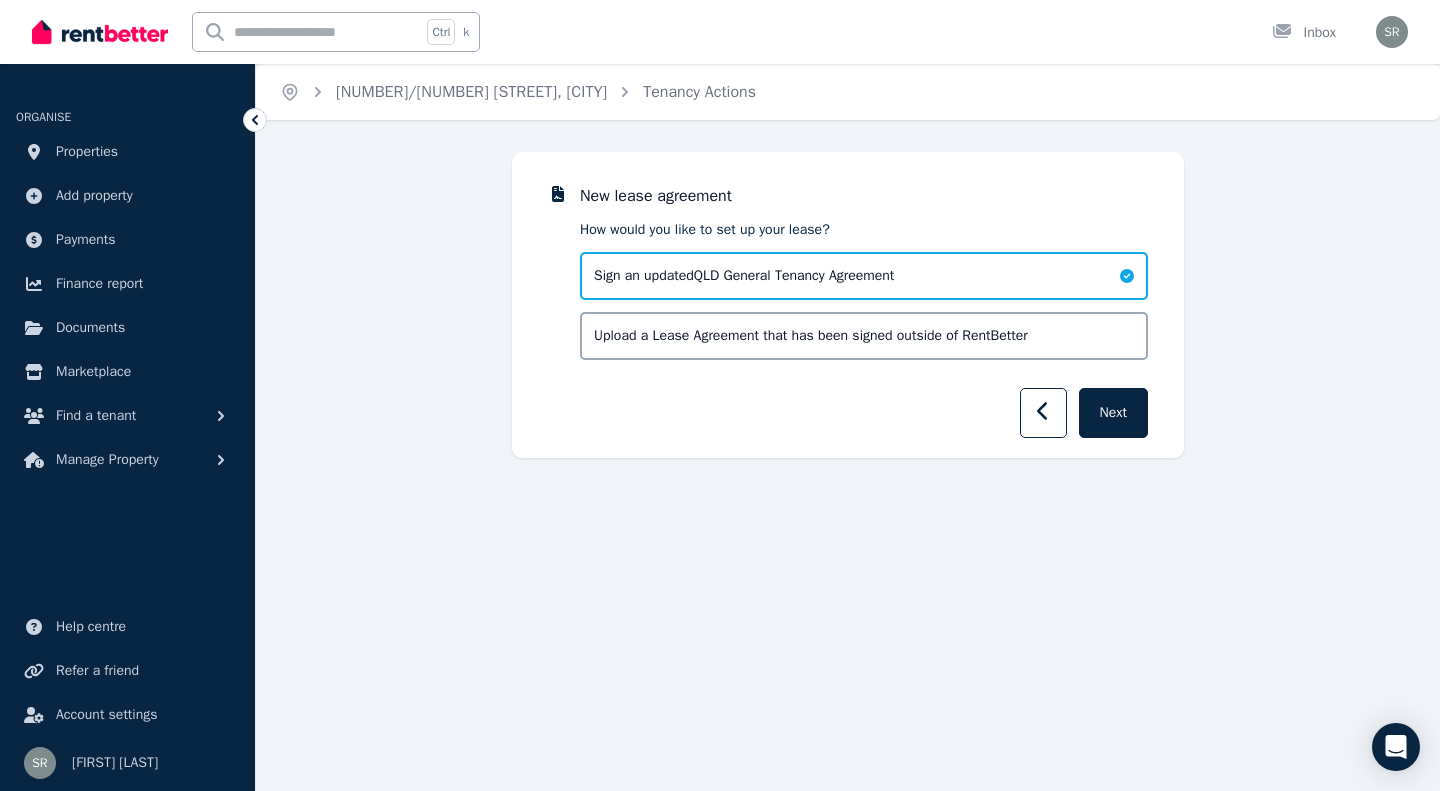click on "Next" at bounding box center (1113, 413) 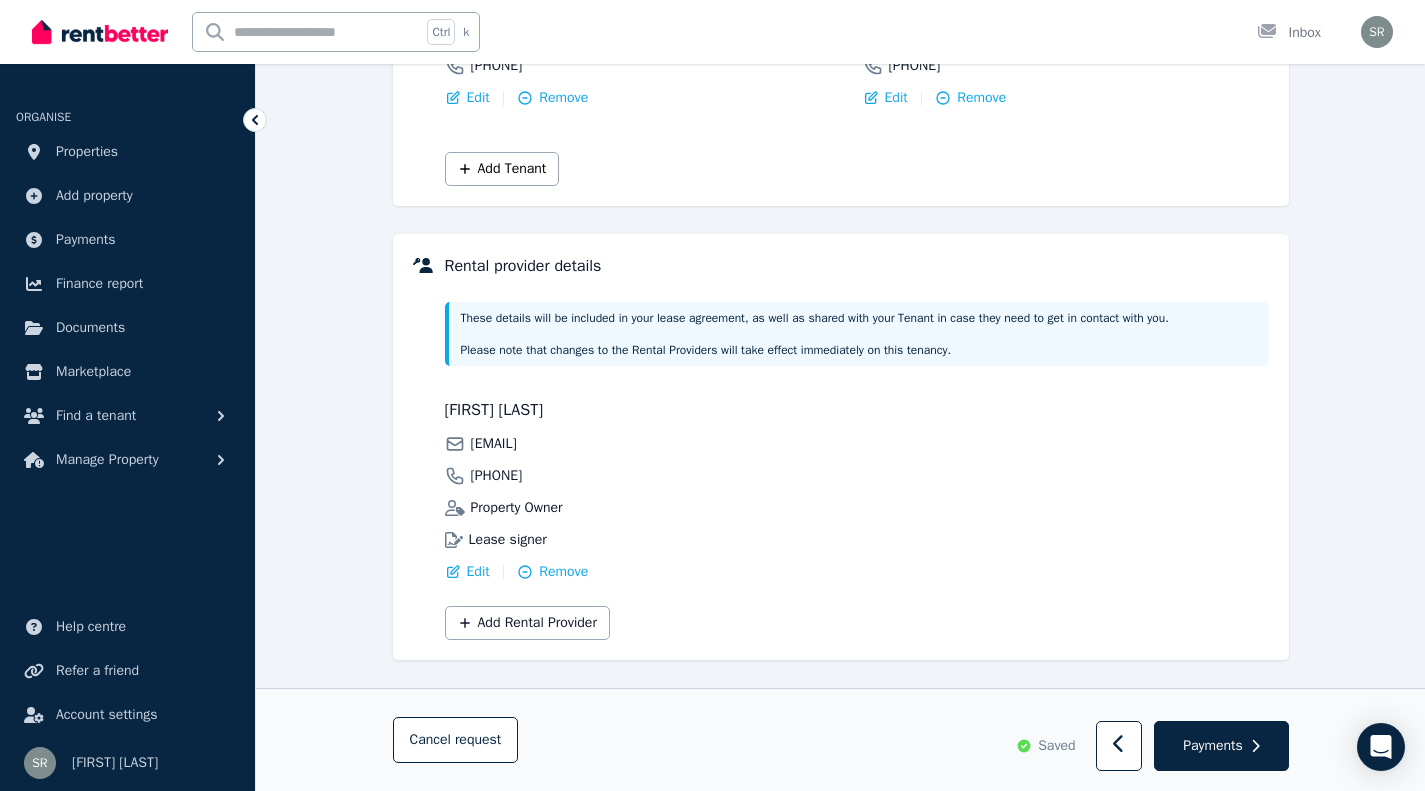 scroll, scrollTop: 483, scrollLeft: 0, axis: vertical 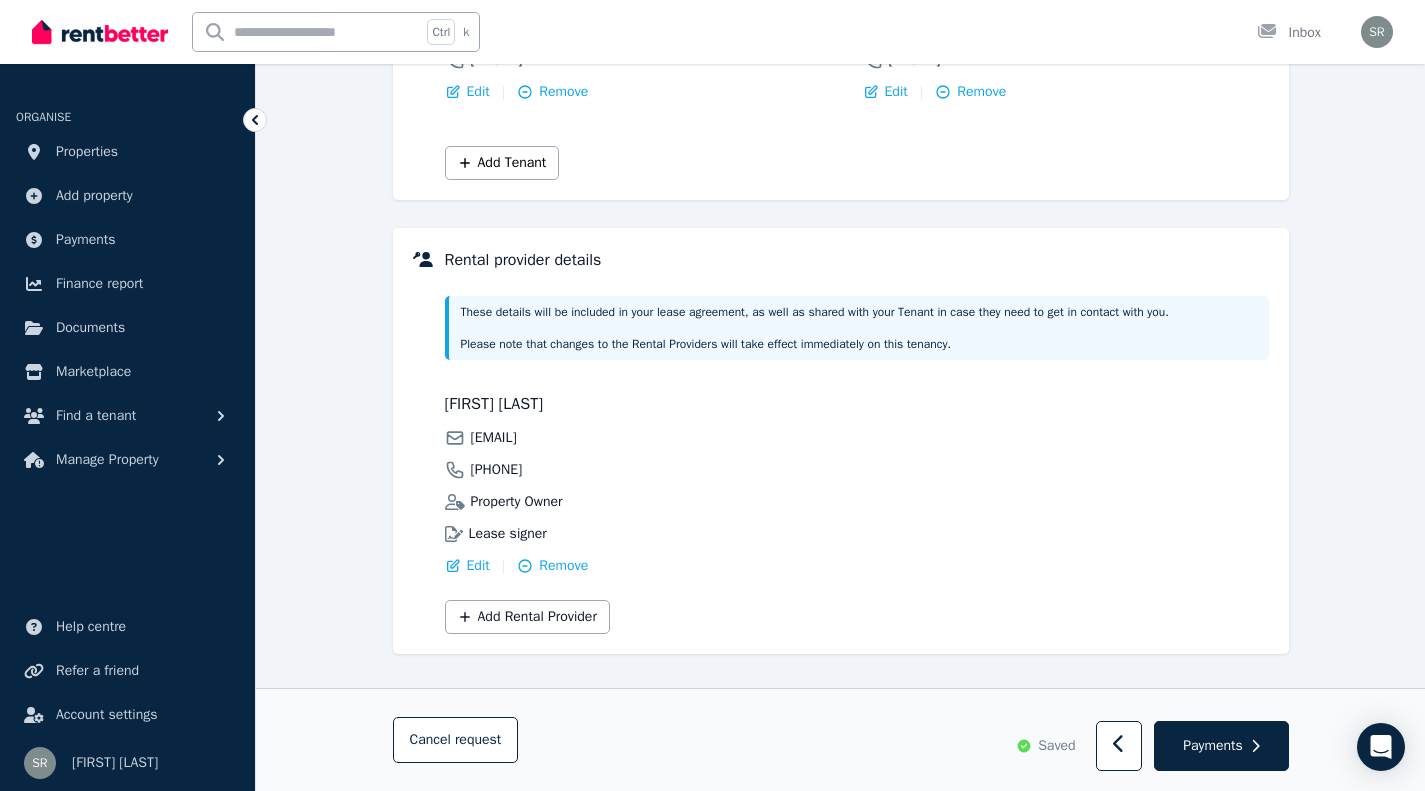 click on "Payments" at bounding box center (1213, 746) 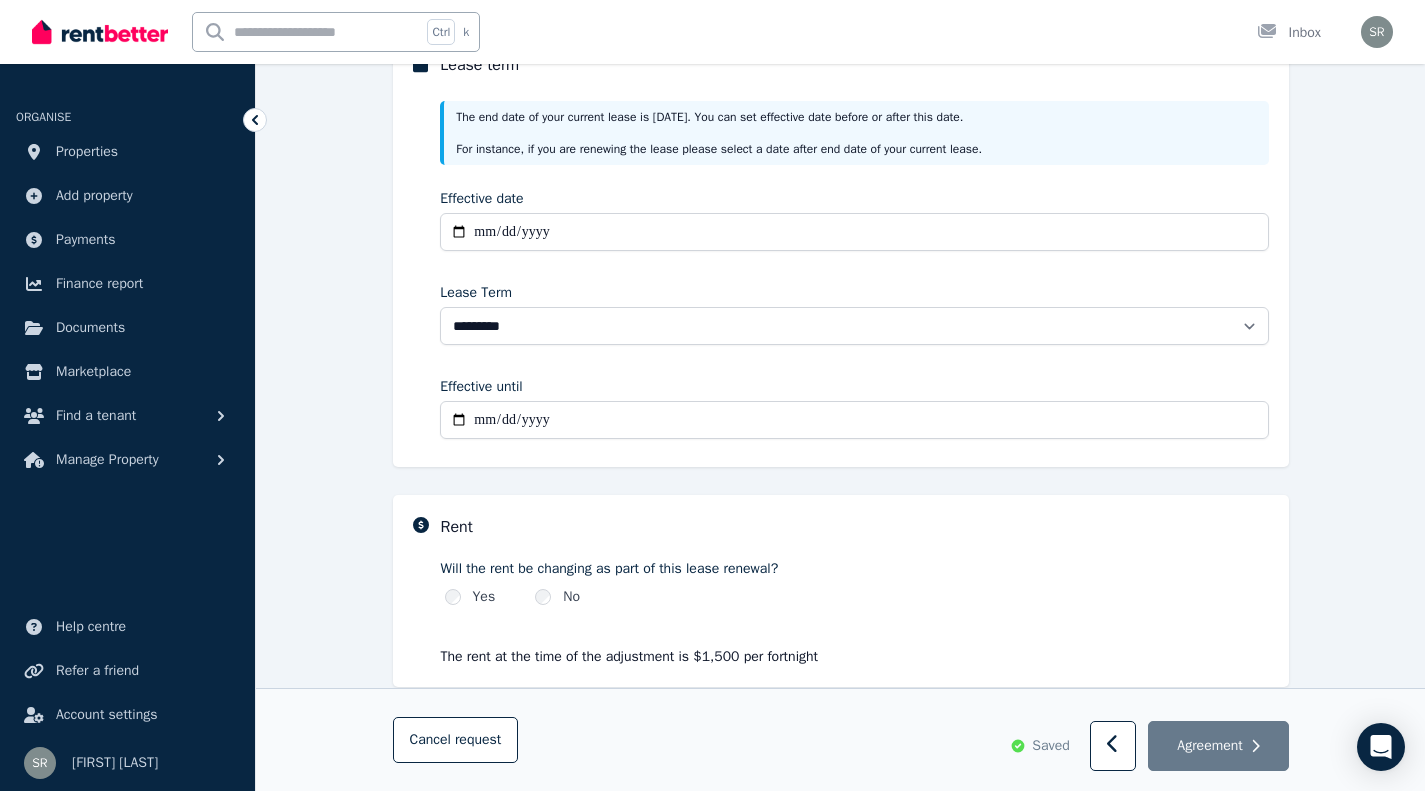 scroll, scrollTop: 283, scrollLeft: 0, axis: vertical 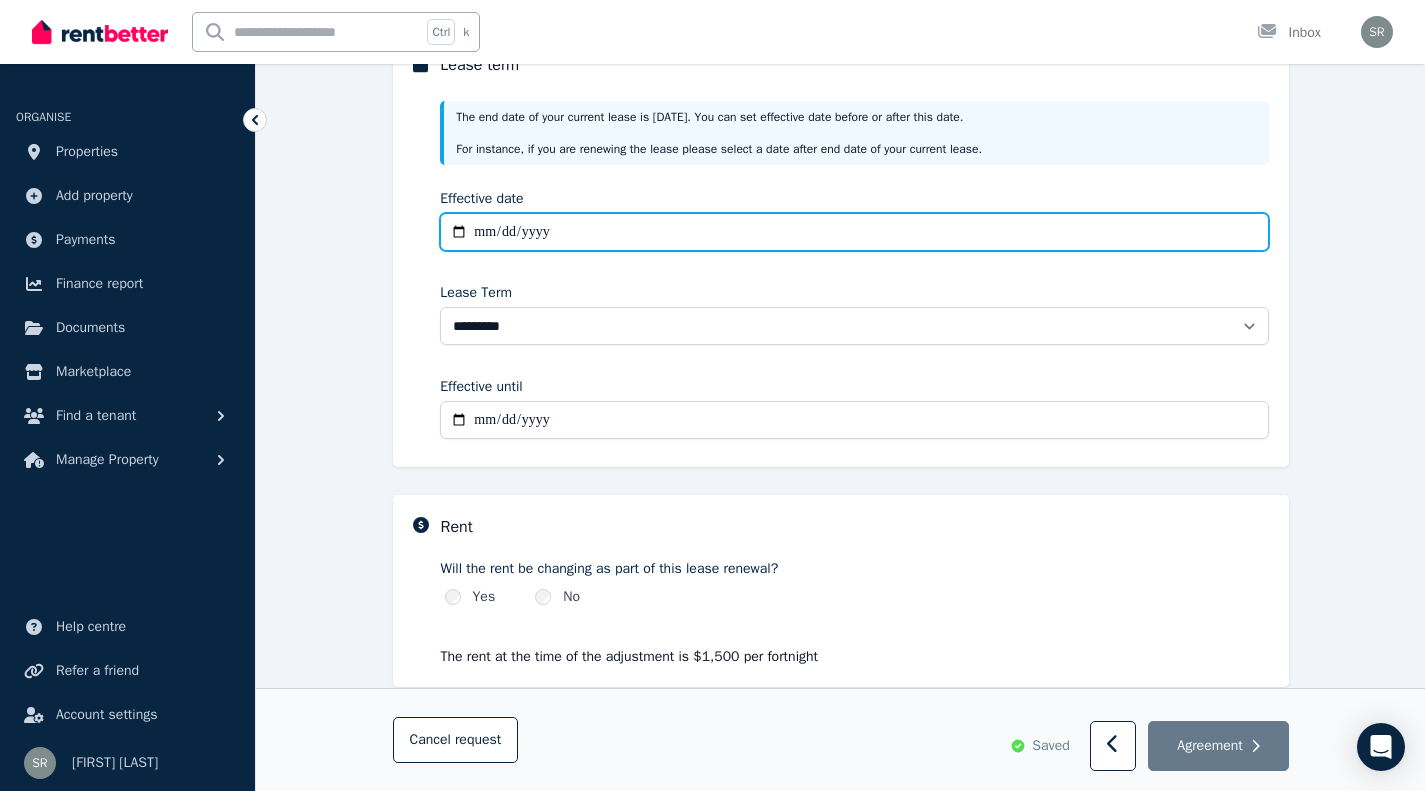click on "Effective date" at bounding box center [854, 232] 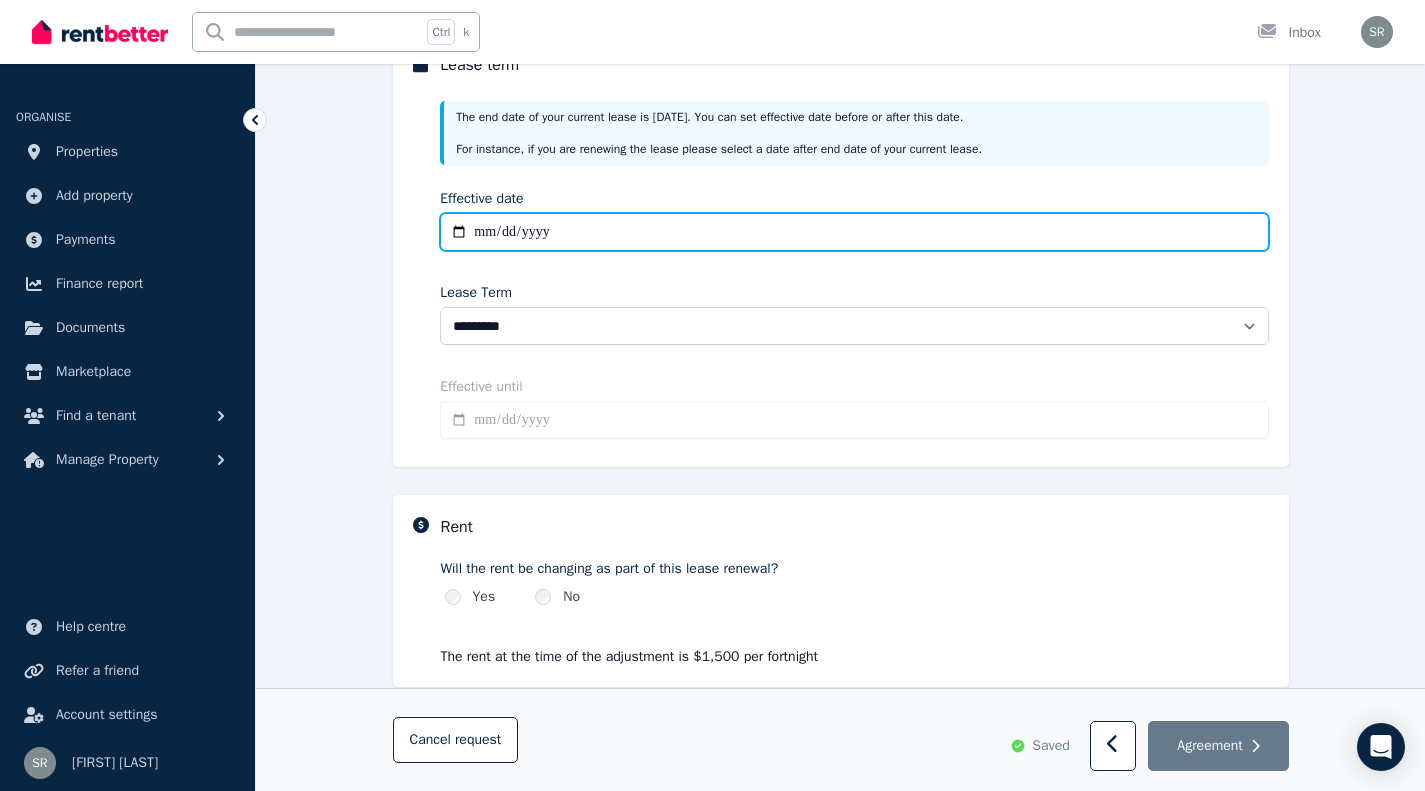 type on "**********" 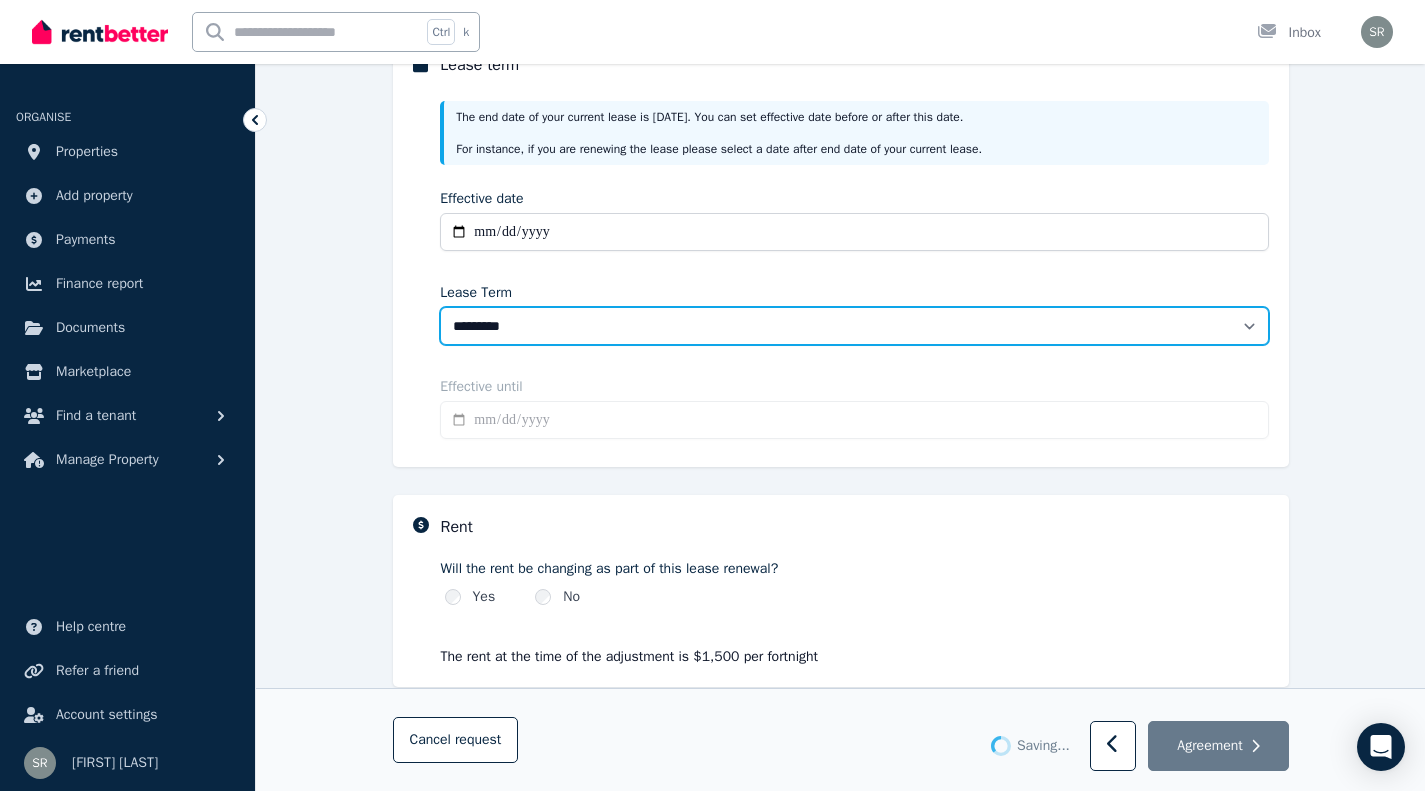 click on "******** ******** ********* ******* ******* ******* ******* ***** ********" at bounding box center (854, 326) 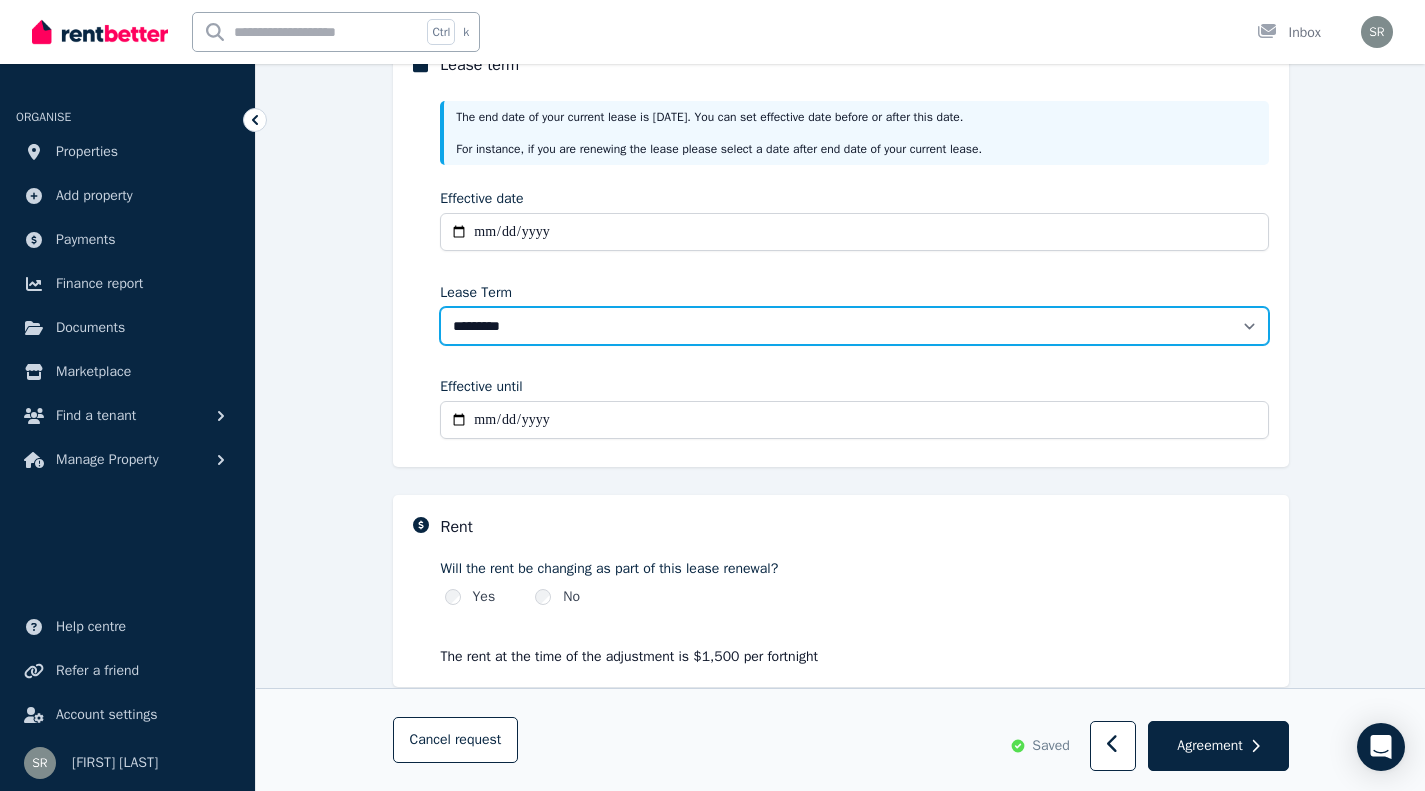 click on "******** ******** ********* ******* ******* ******* ******* ***** ********" at bounding box center (854, 326) 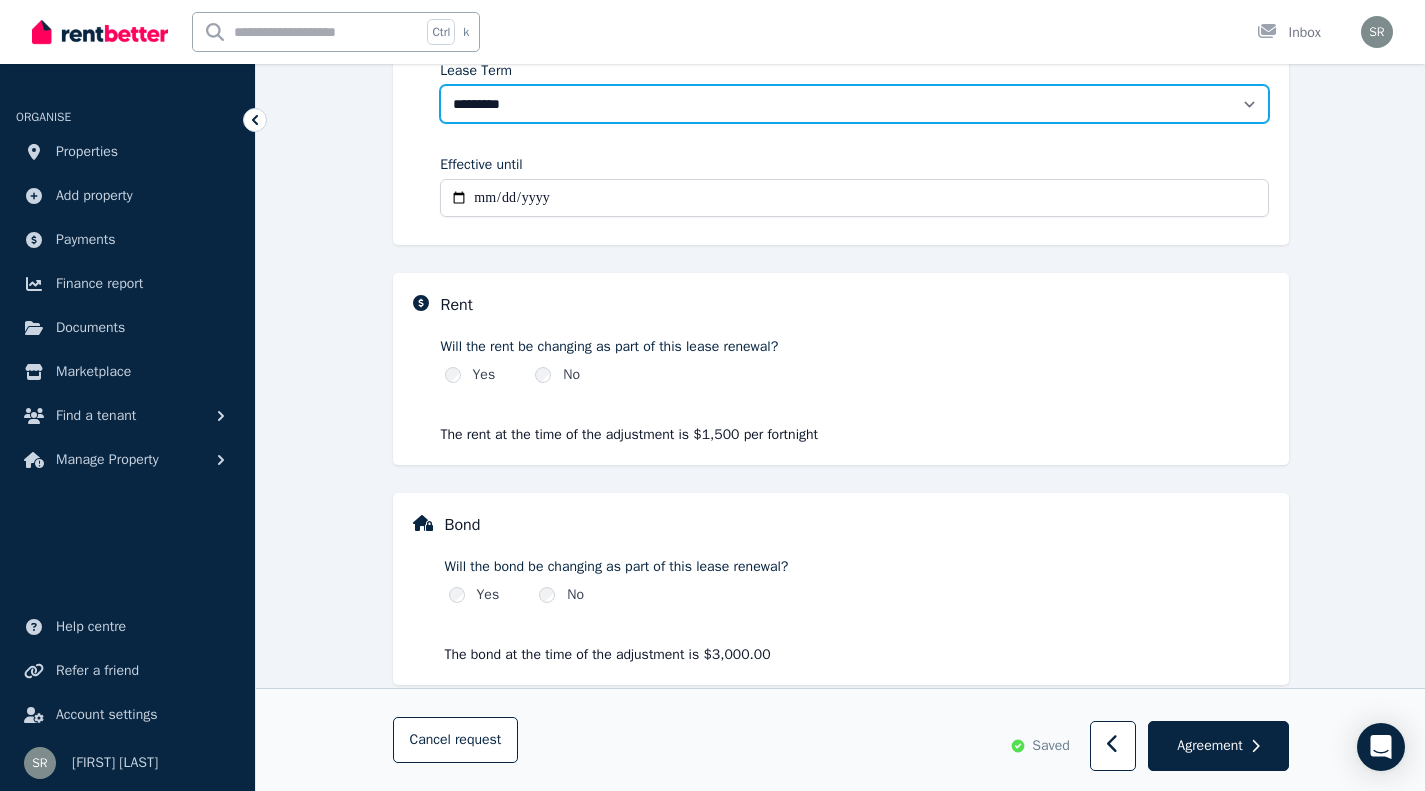 scroll, scrollTop: 508, scrollLeft: 0, axis: vertical 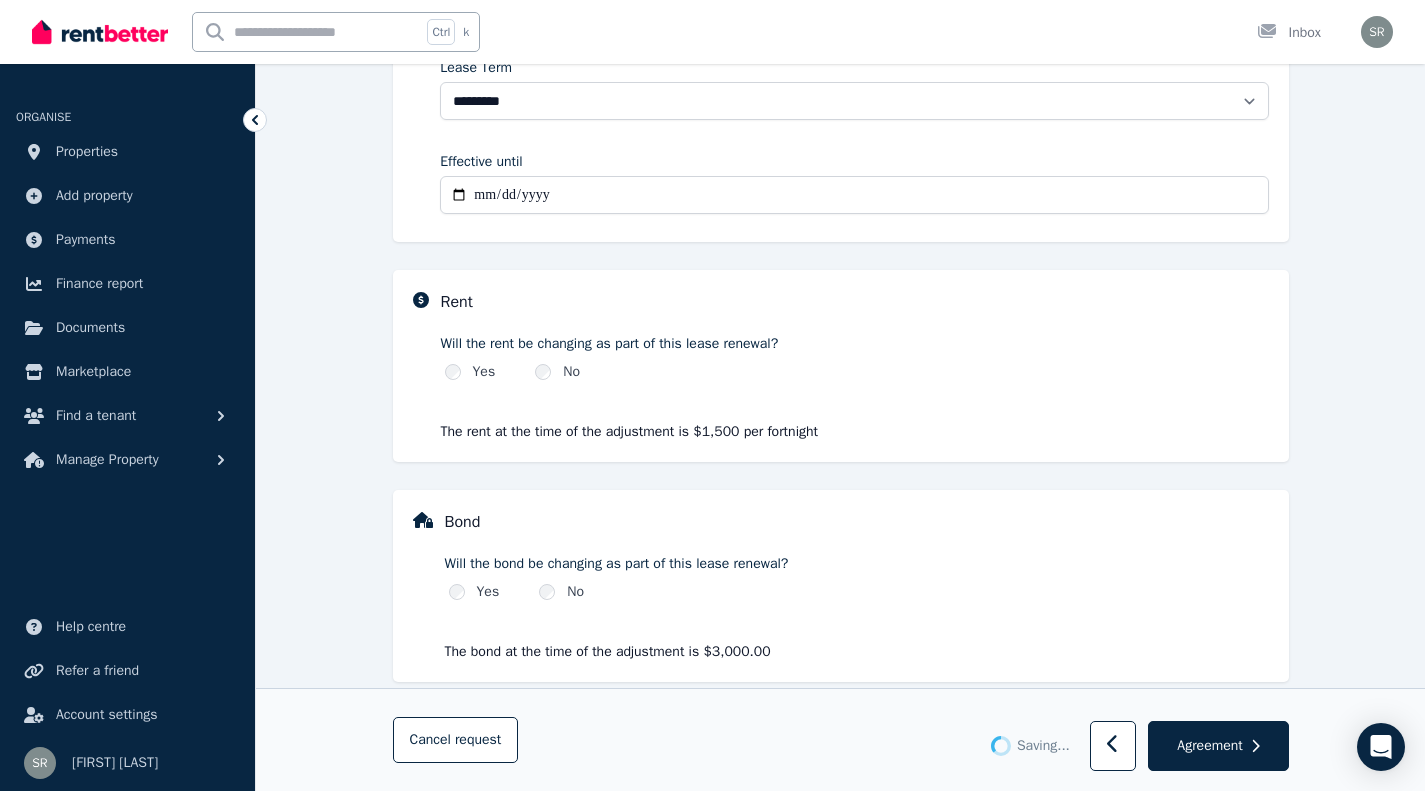 click on "Yes" at bounding box center [484, 372] 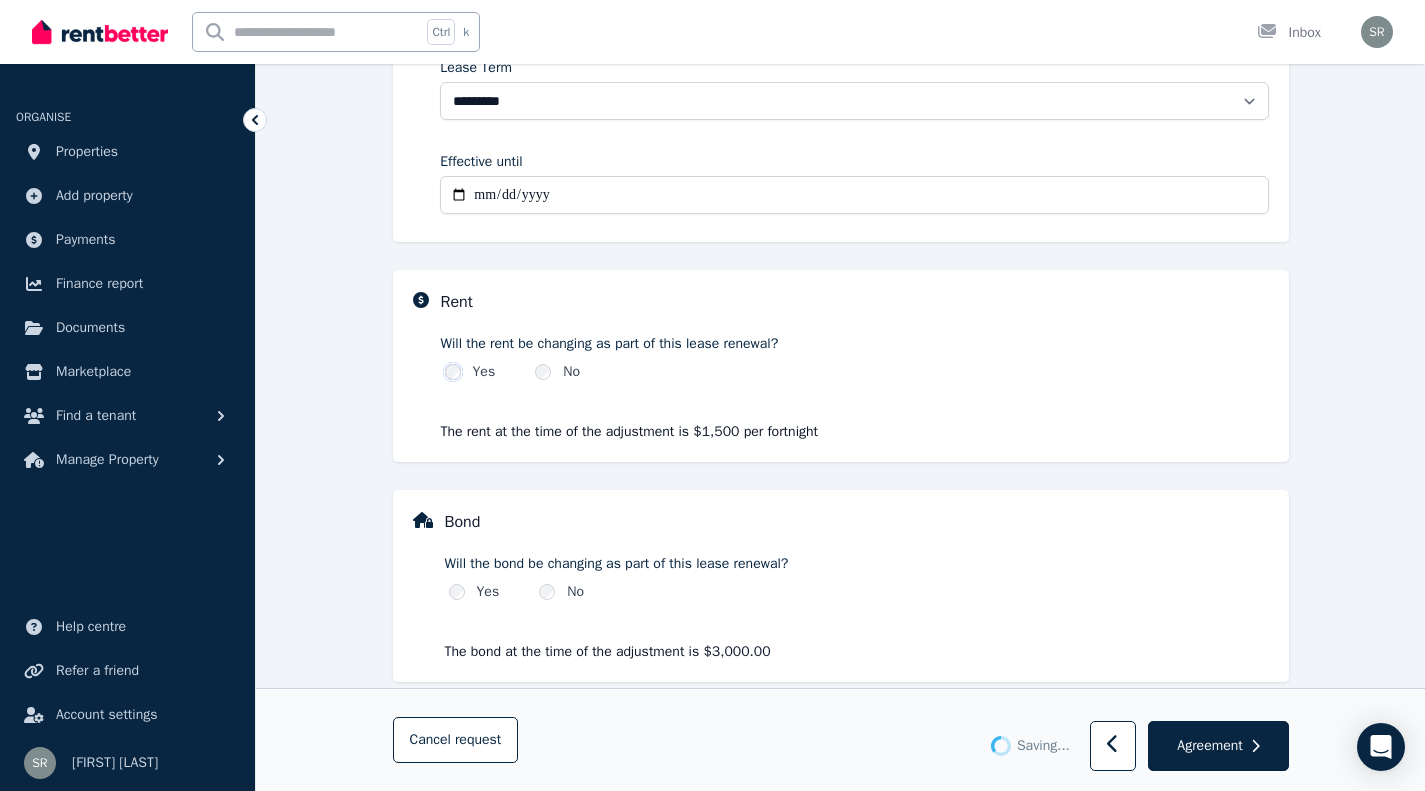 select on "**********" 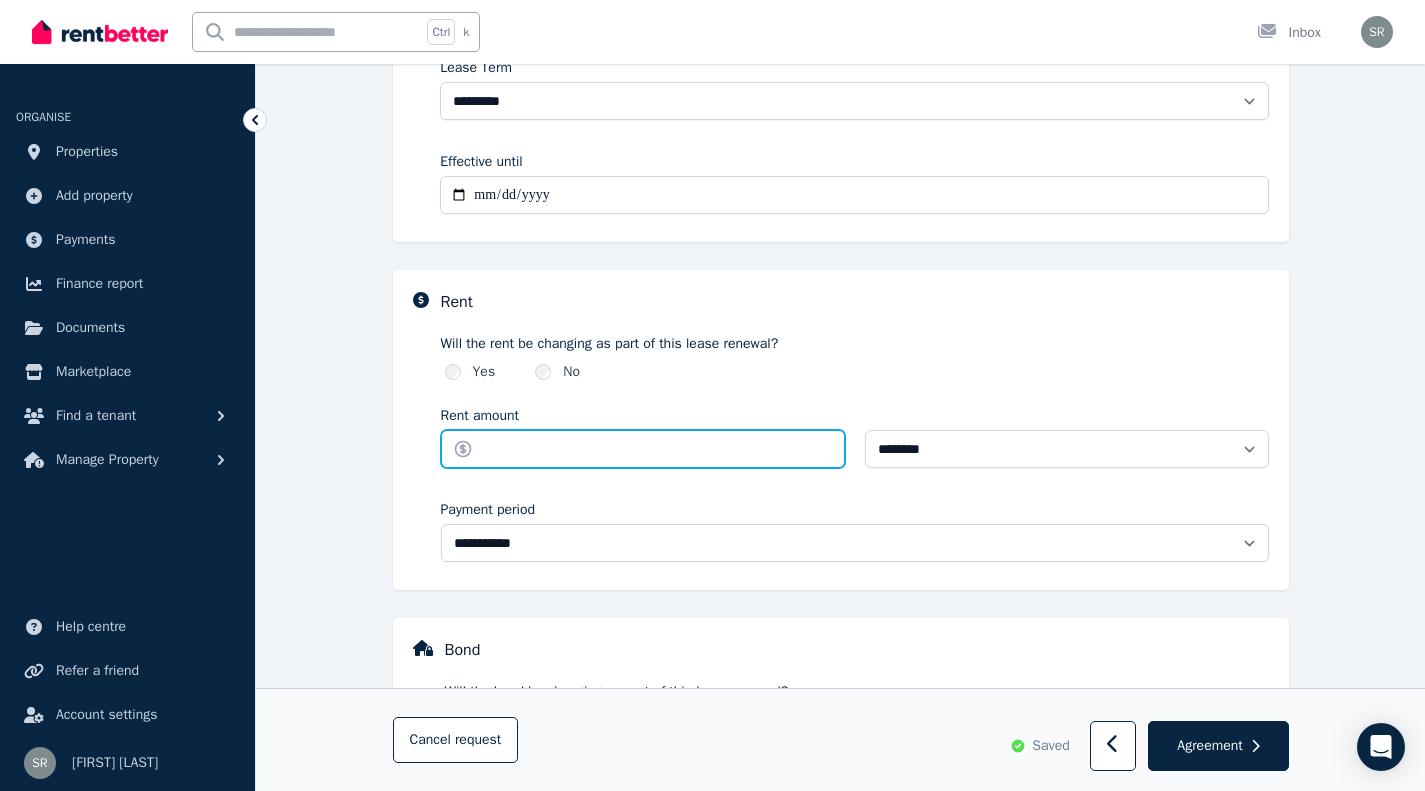 click on "Rent amount" at bounding box center (643, 449) 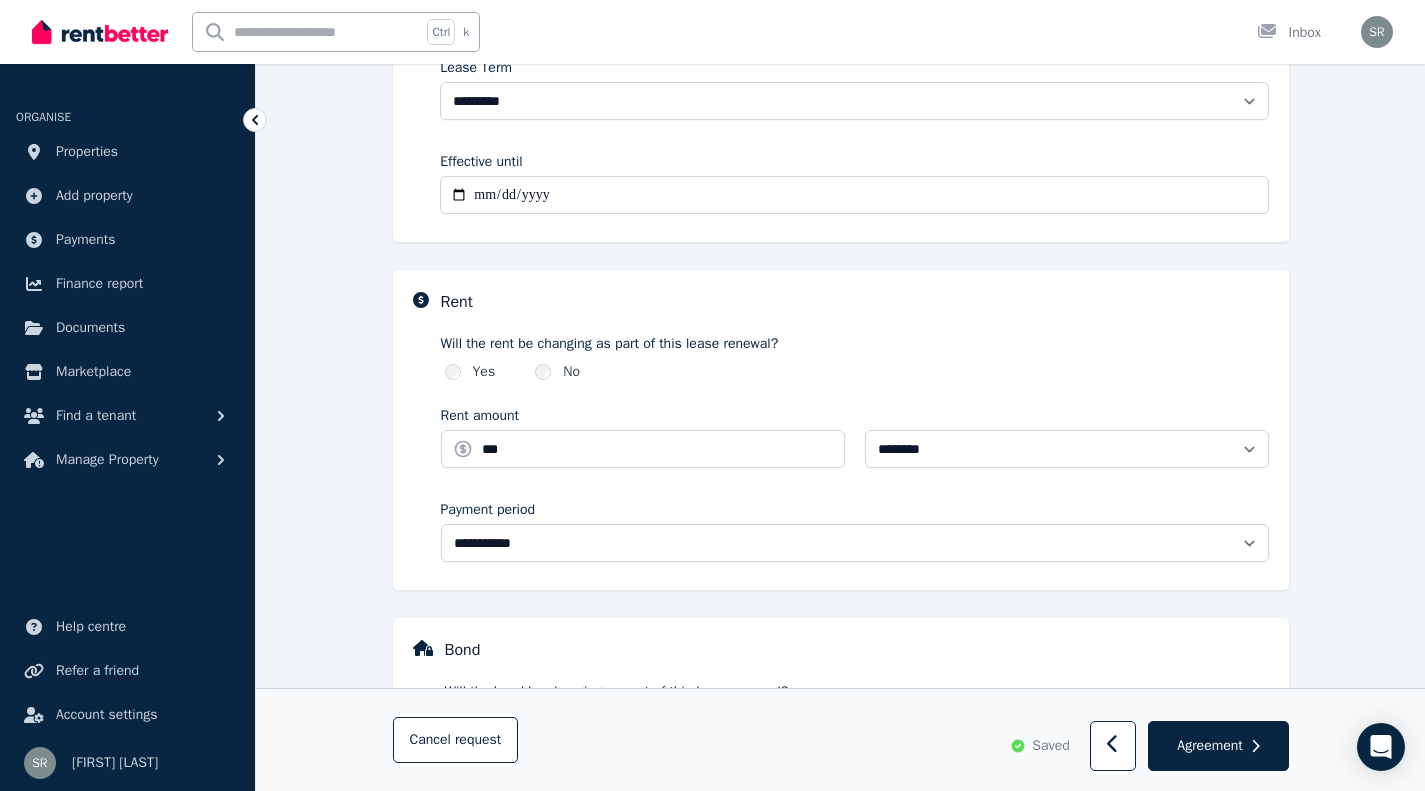 click on "Payment period" at bounding box center (855, 510) 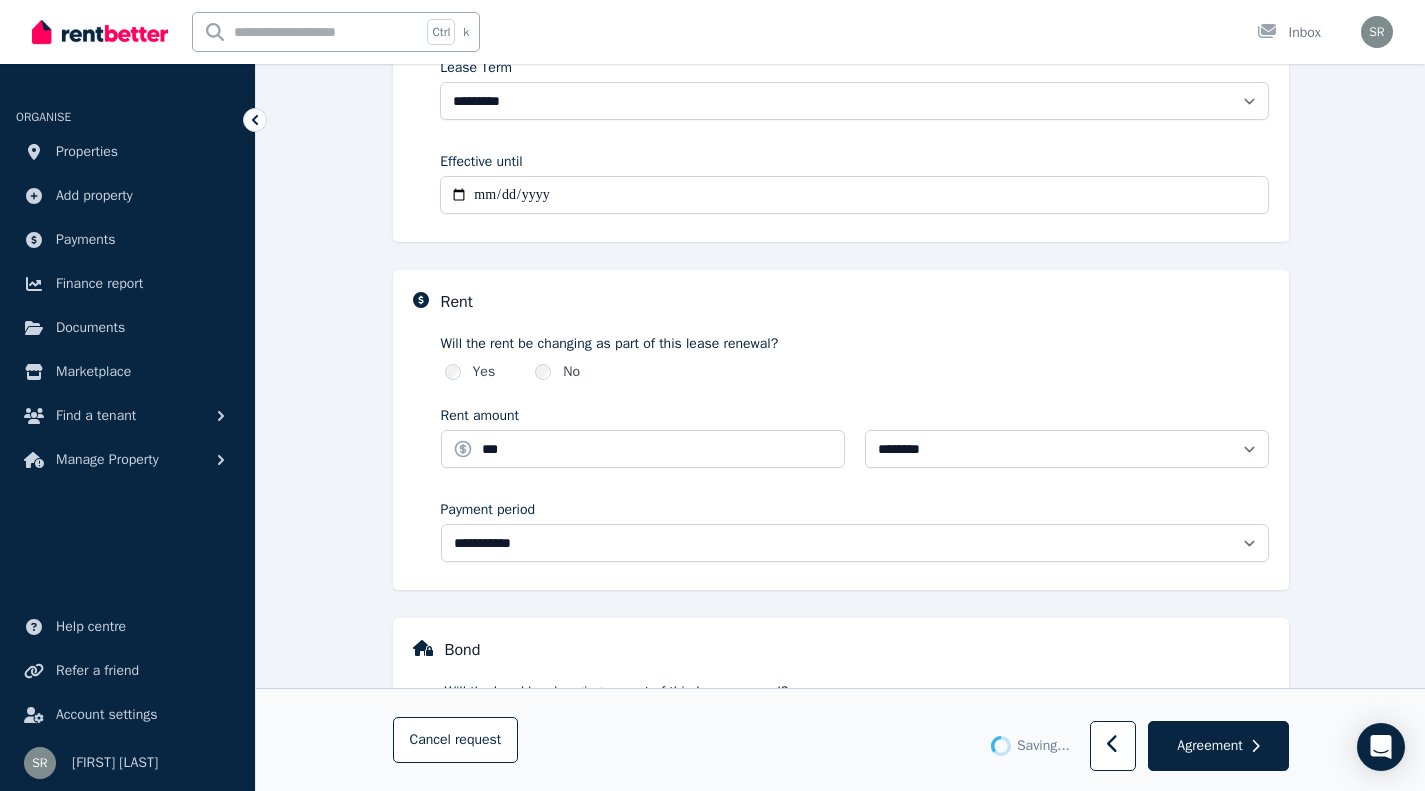 type on "******" 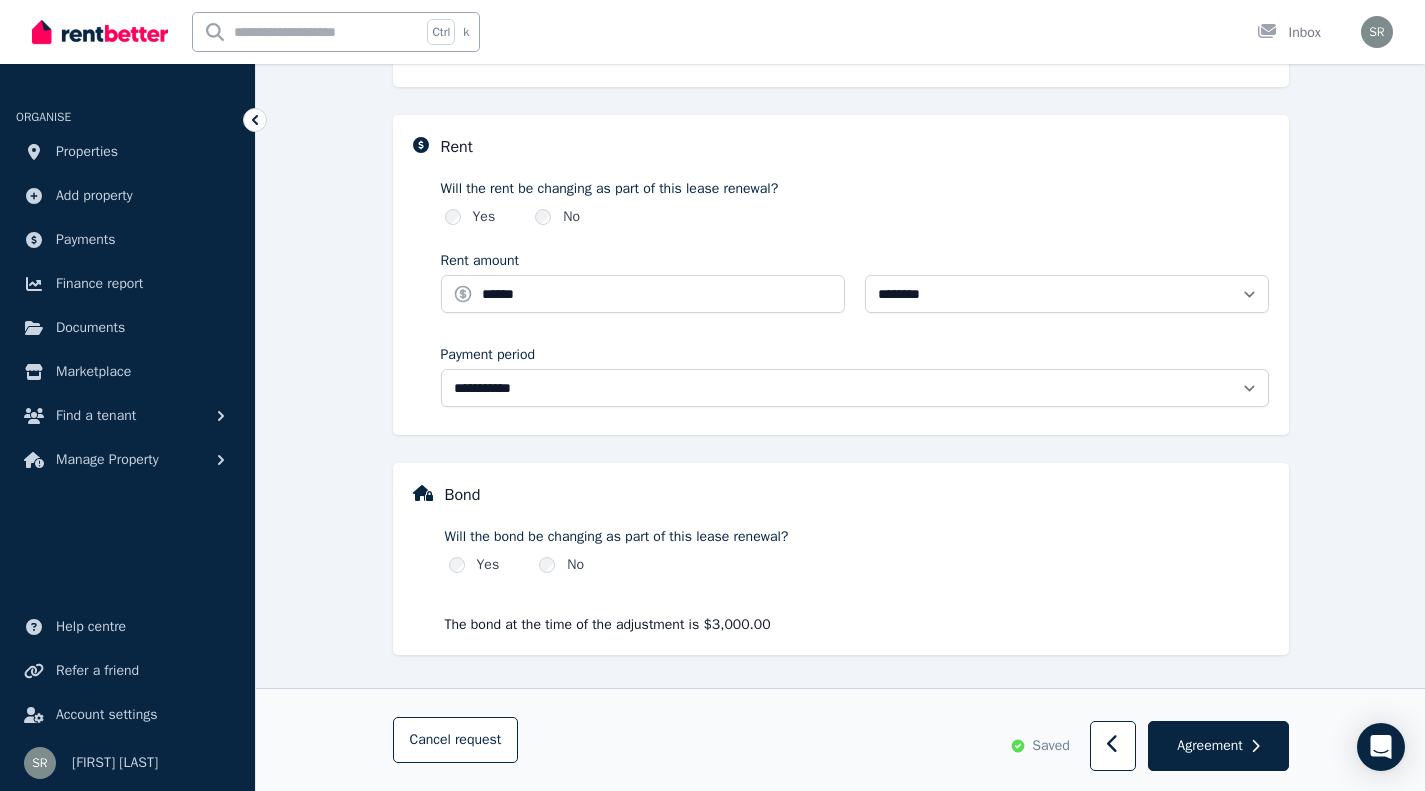 scroll, scrollTop: 664, scrollLeft: 0, axis: vertical 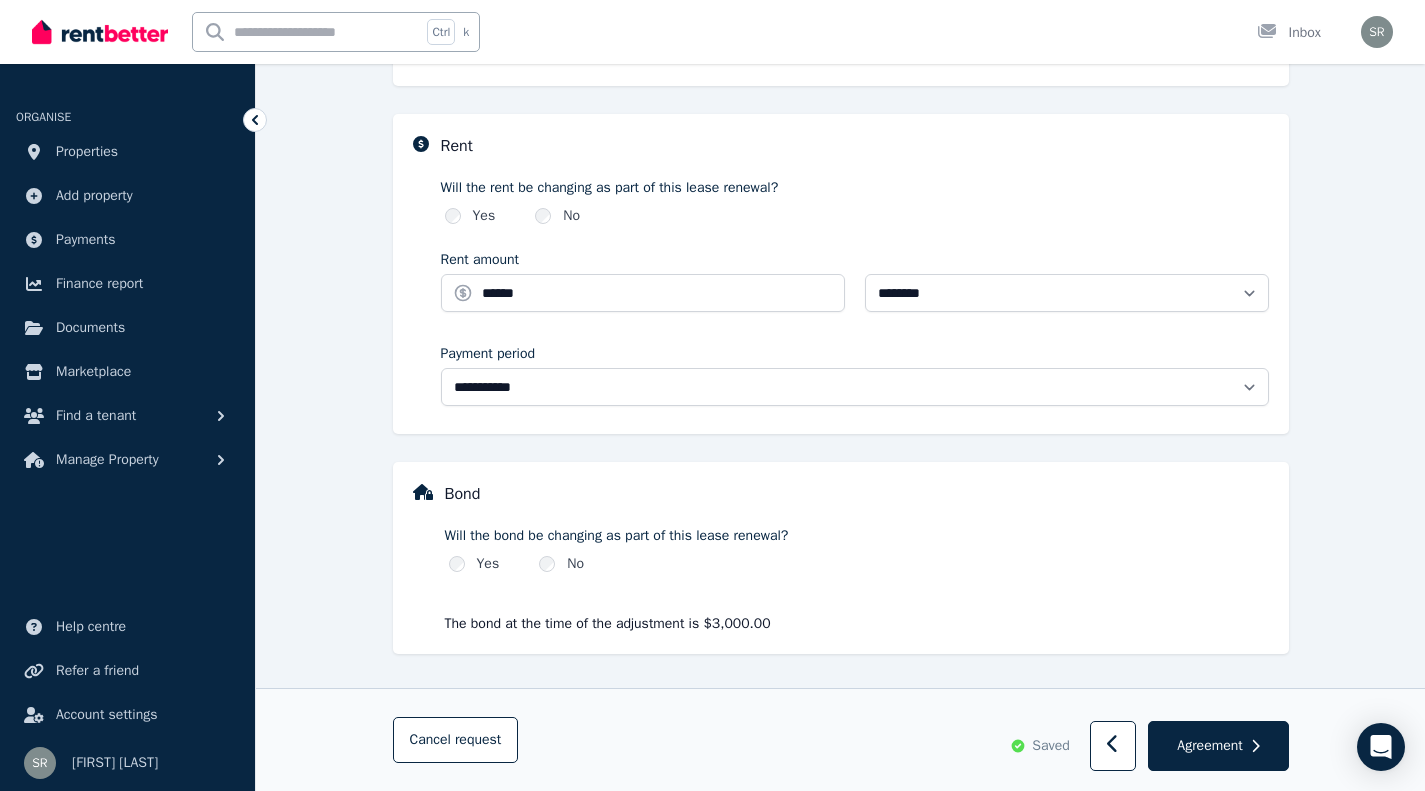 click on "Agreement" at bounding box center (1209, 746) 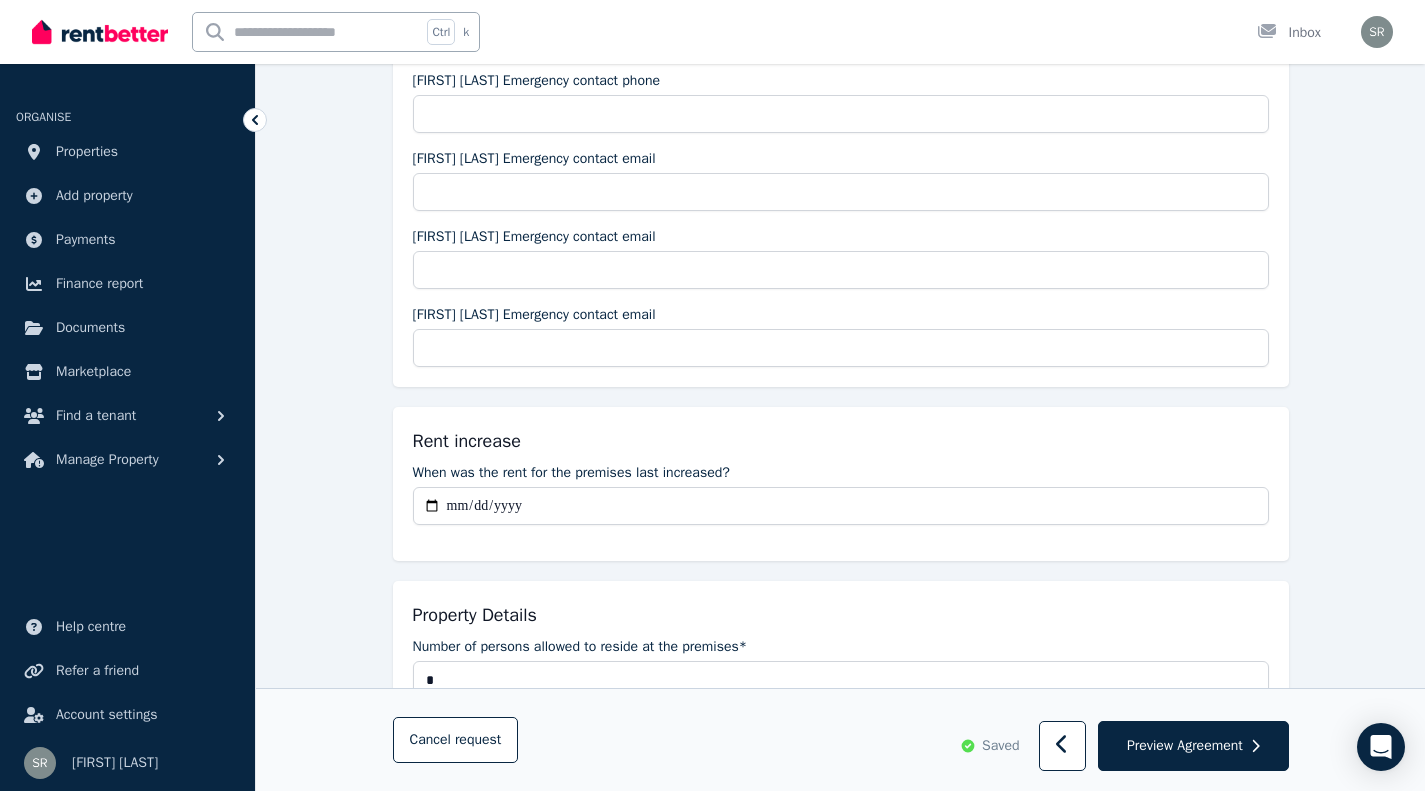 scroll, scrollTop: 900, scrollLeft: 0, axis: vertical 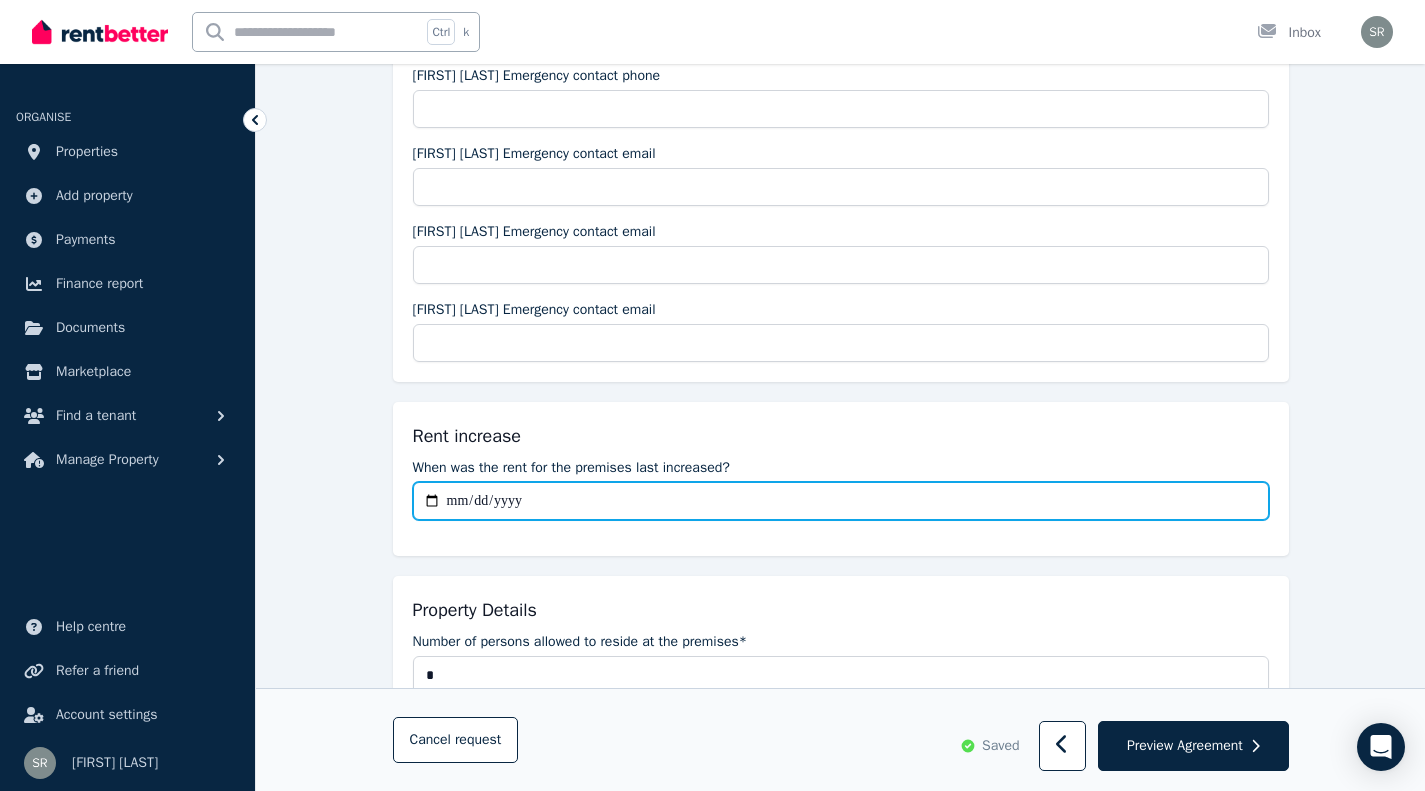 click on "When was the rent for the premises last increased?" at bounding box center (841, 501) 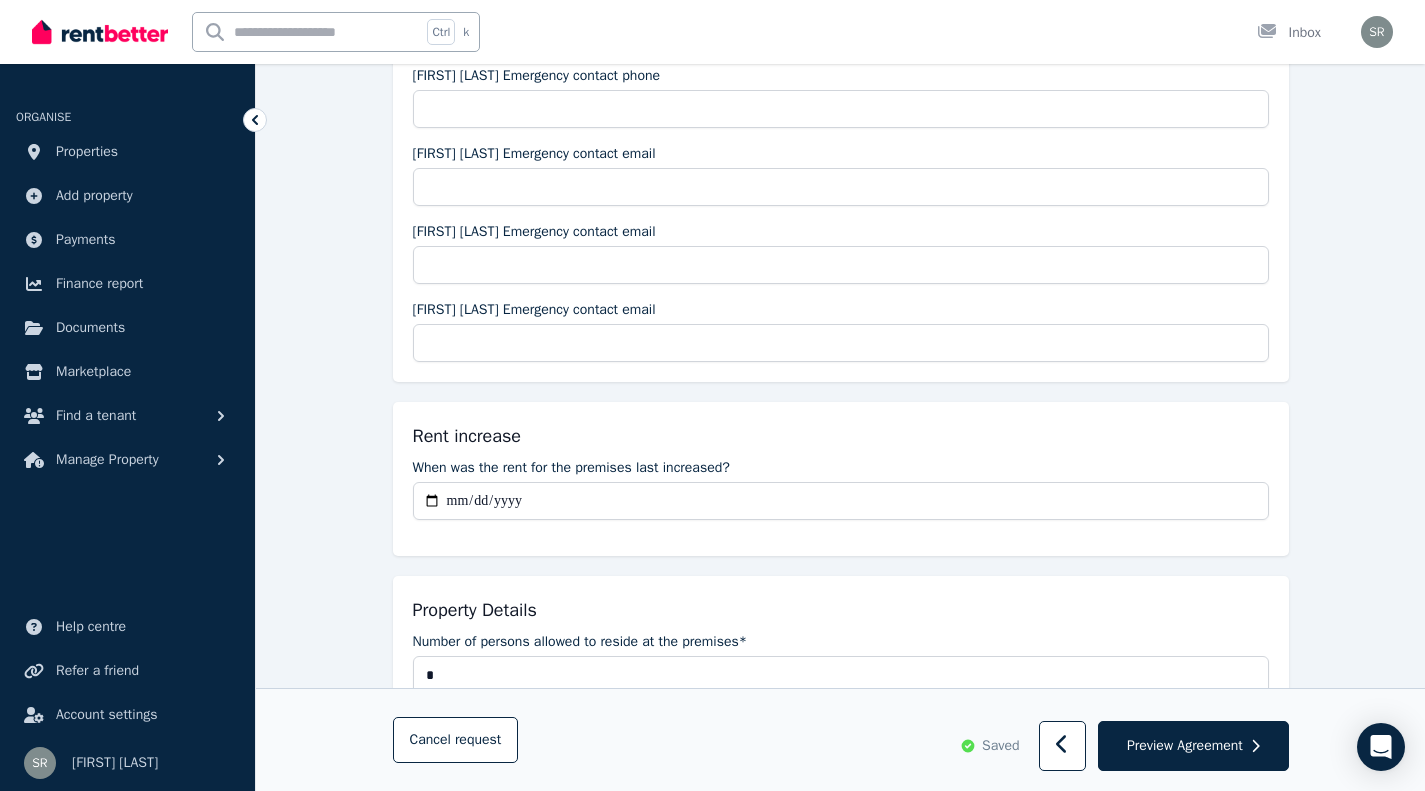 click on "Rent increase When was the rent for the premises last increased?" at bounding box center (841, 479) 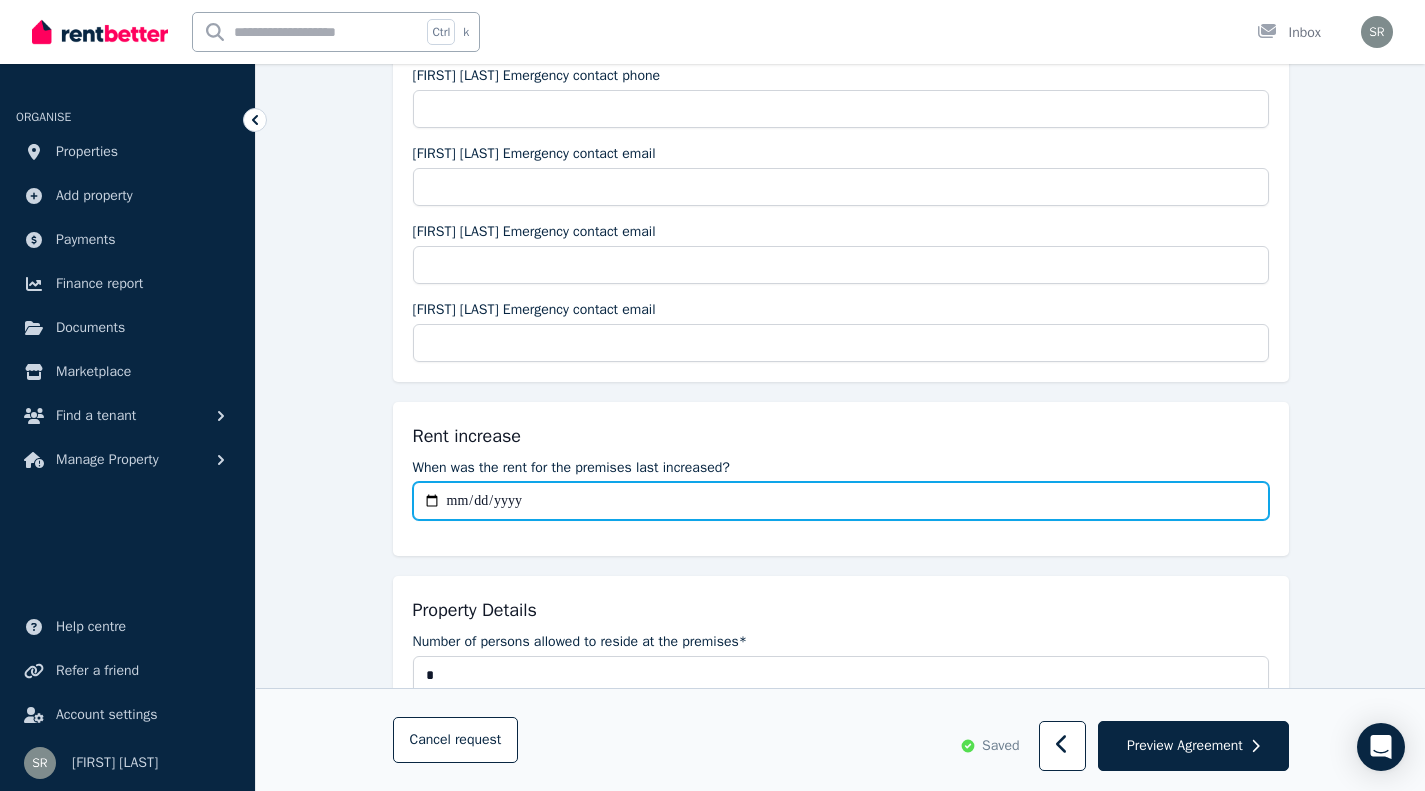 click on "When was the rent for the premises last increased?" at bounding box center [841, 501] 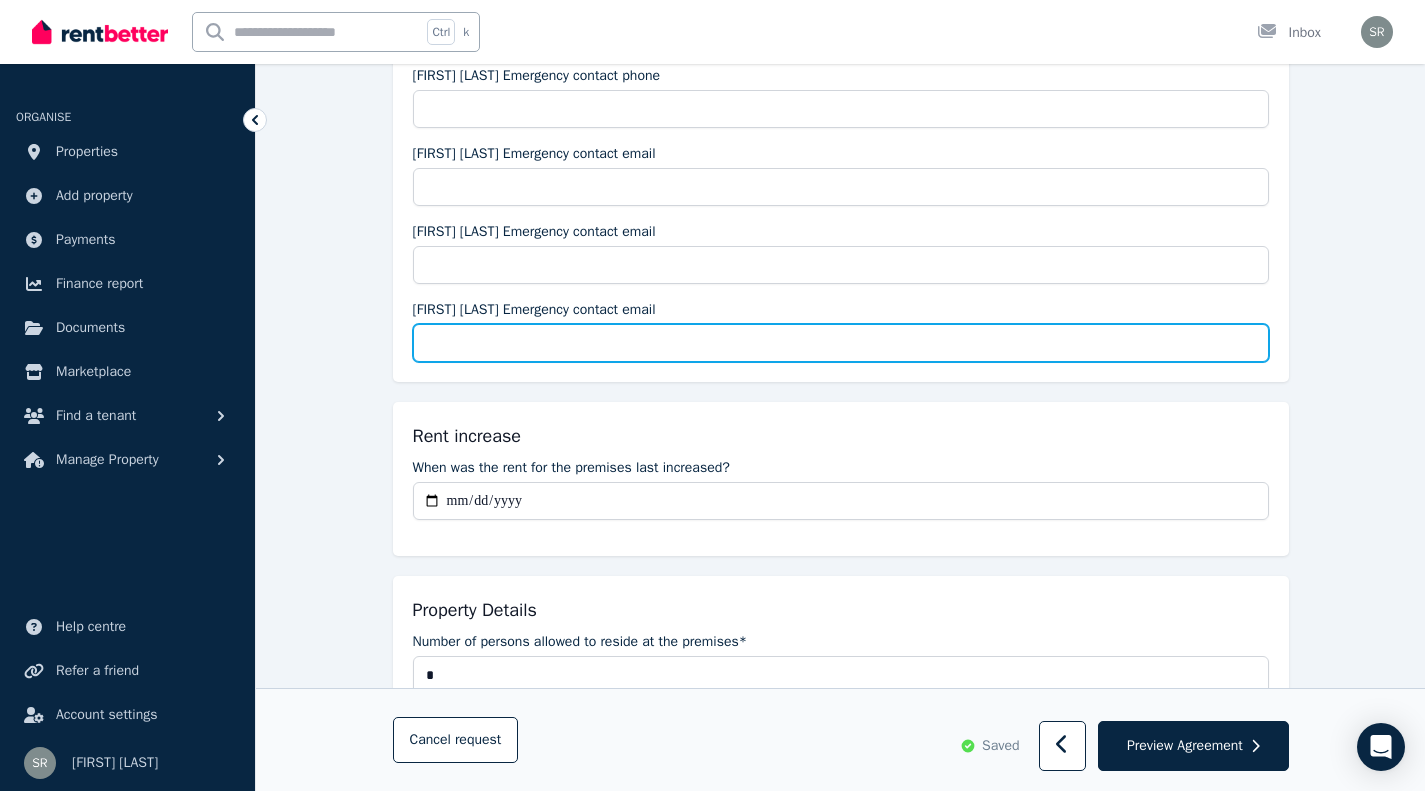 click on "[FIRST] [LAST] Emergency contact email" at bounding box center [841, 343] 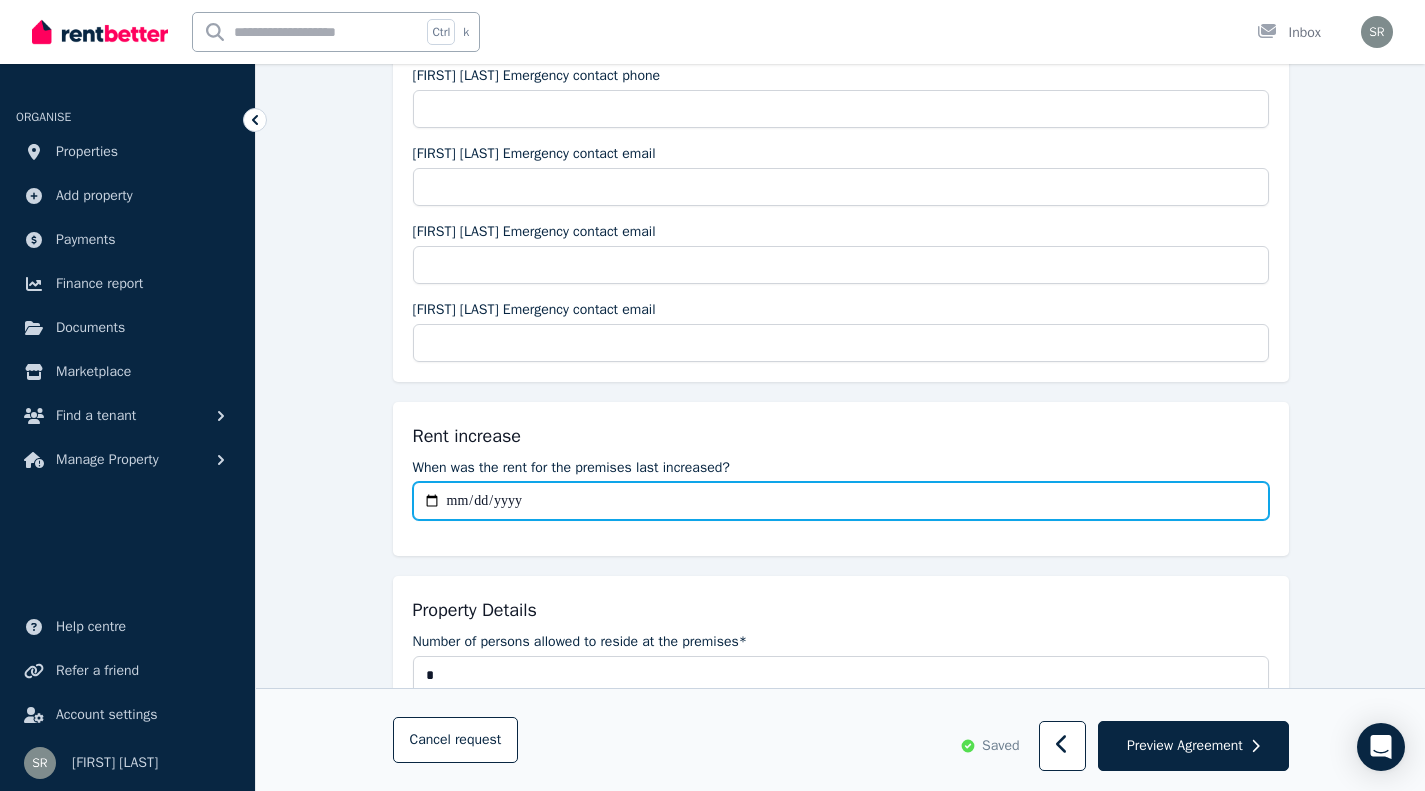 click on "When was the rent for the premises last increased?" at bounding box center (841, 501) 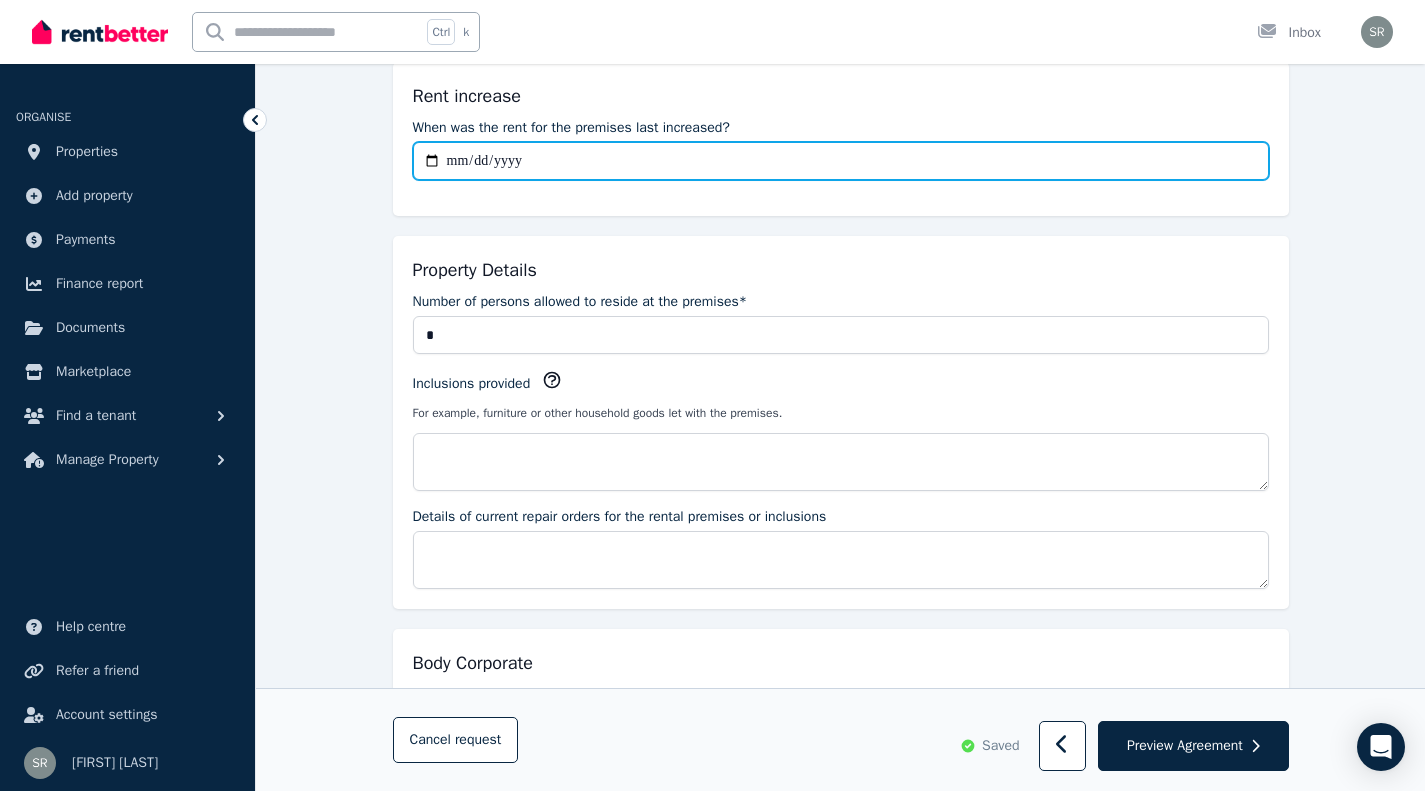 scroll, scrollTop: 1250, scrollLeft: 0, axis: vertical 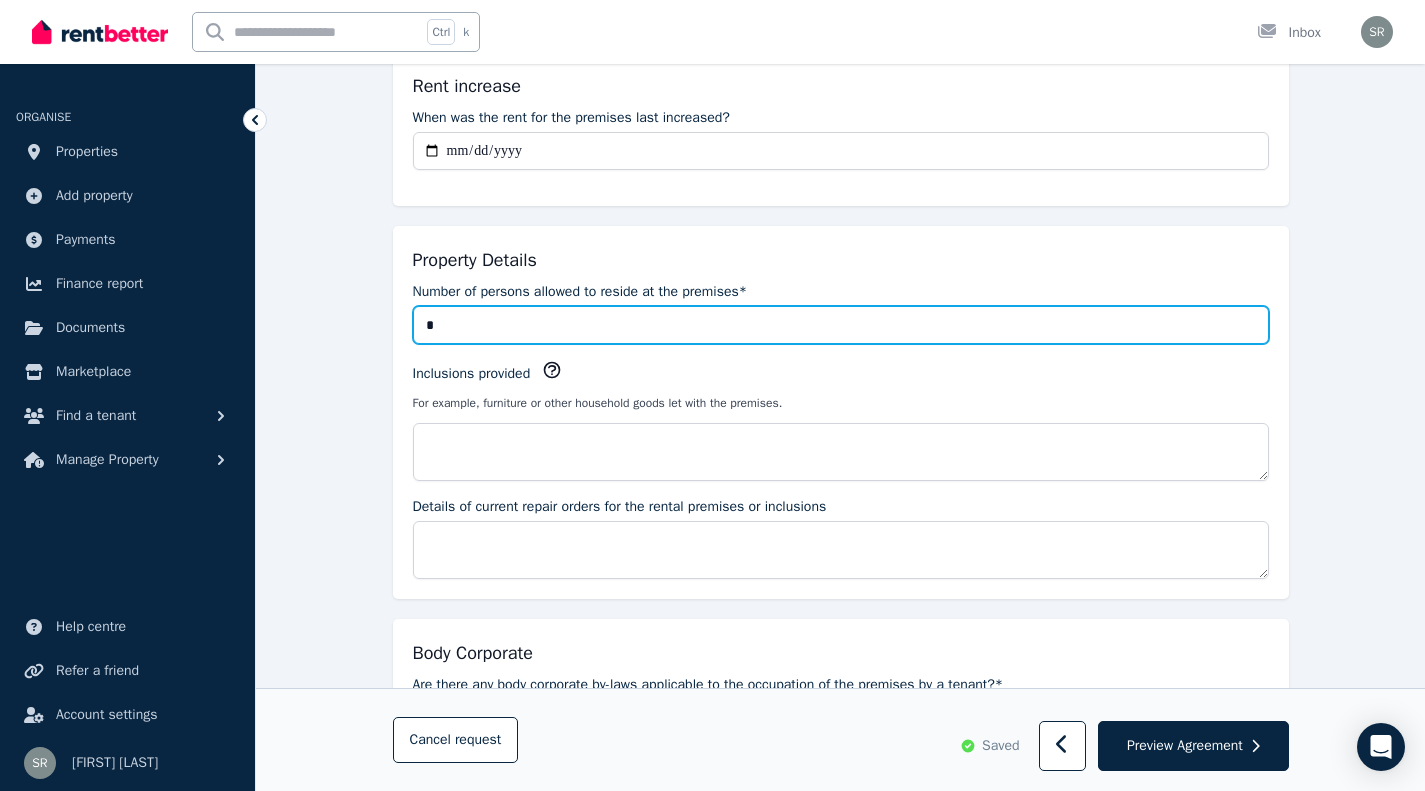 click on "*" at bounding box center (841, 325) 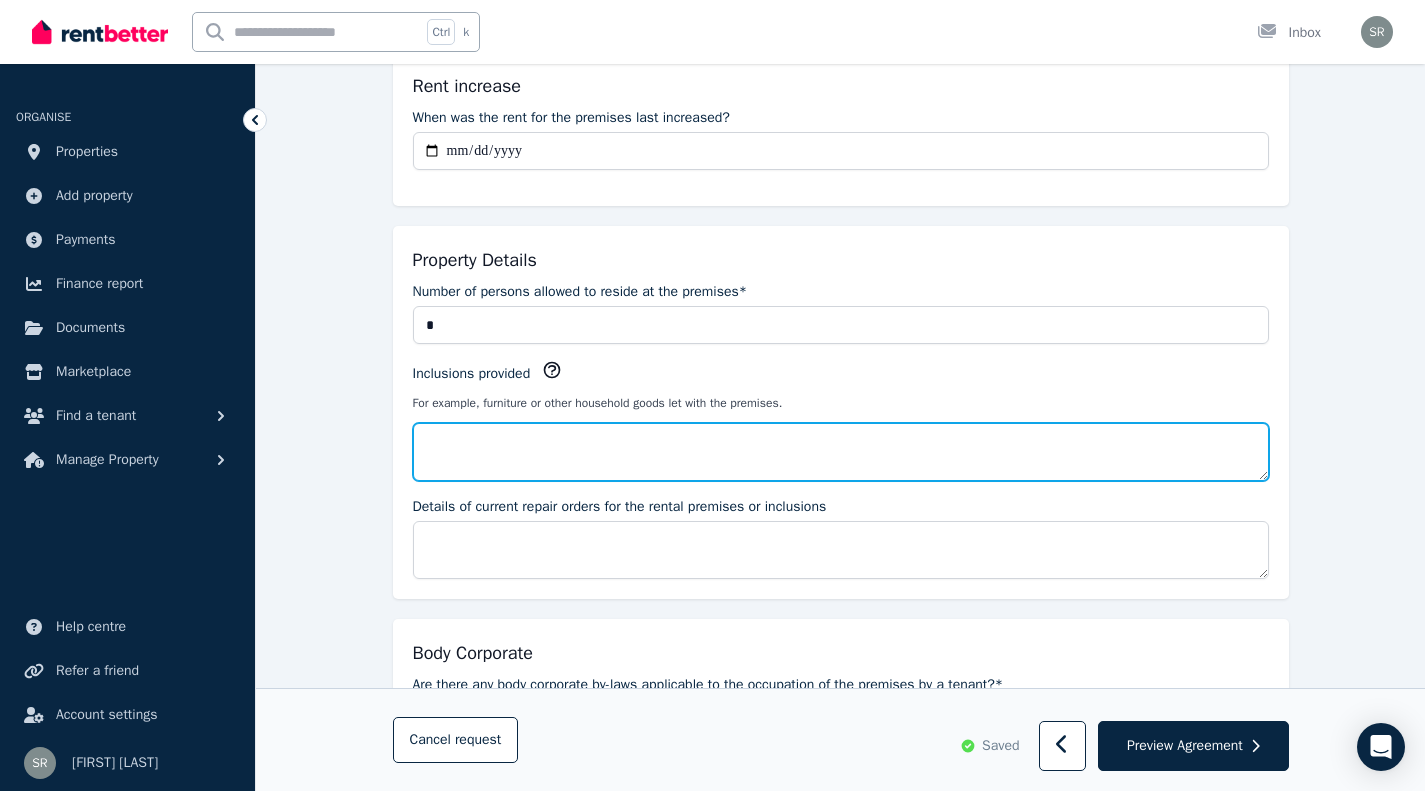 click on "Inclusions provided" at bounding box center [841, 452] 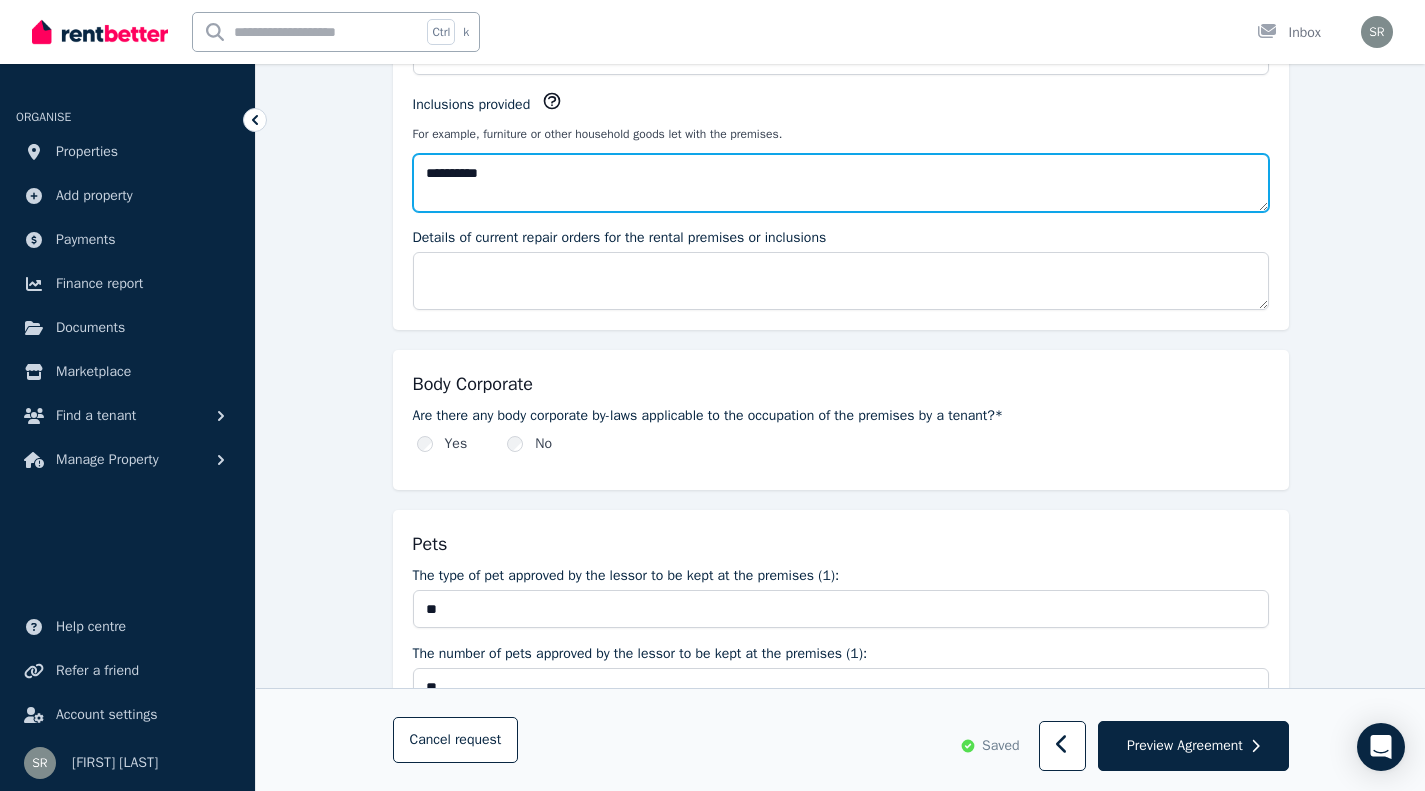 scroll, scrollTop: 1525, scrollLeft: 0, axis: vertical 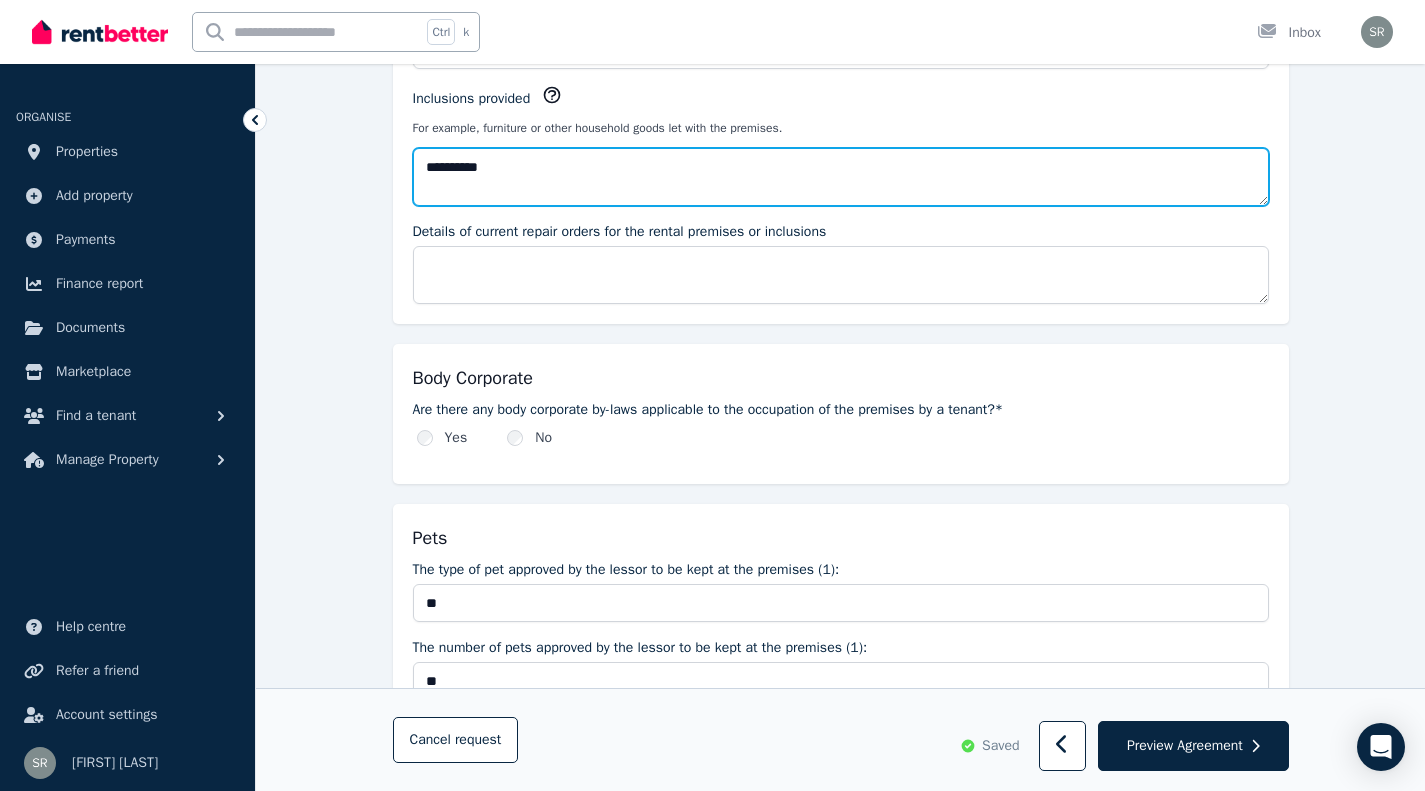 type on "**********" 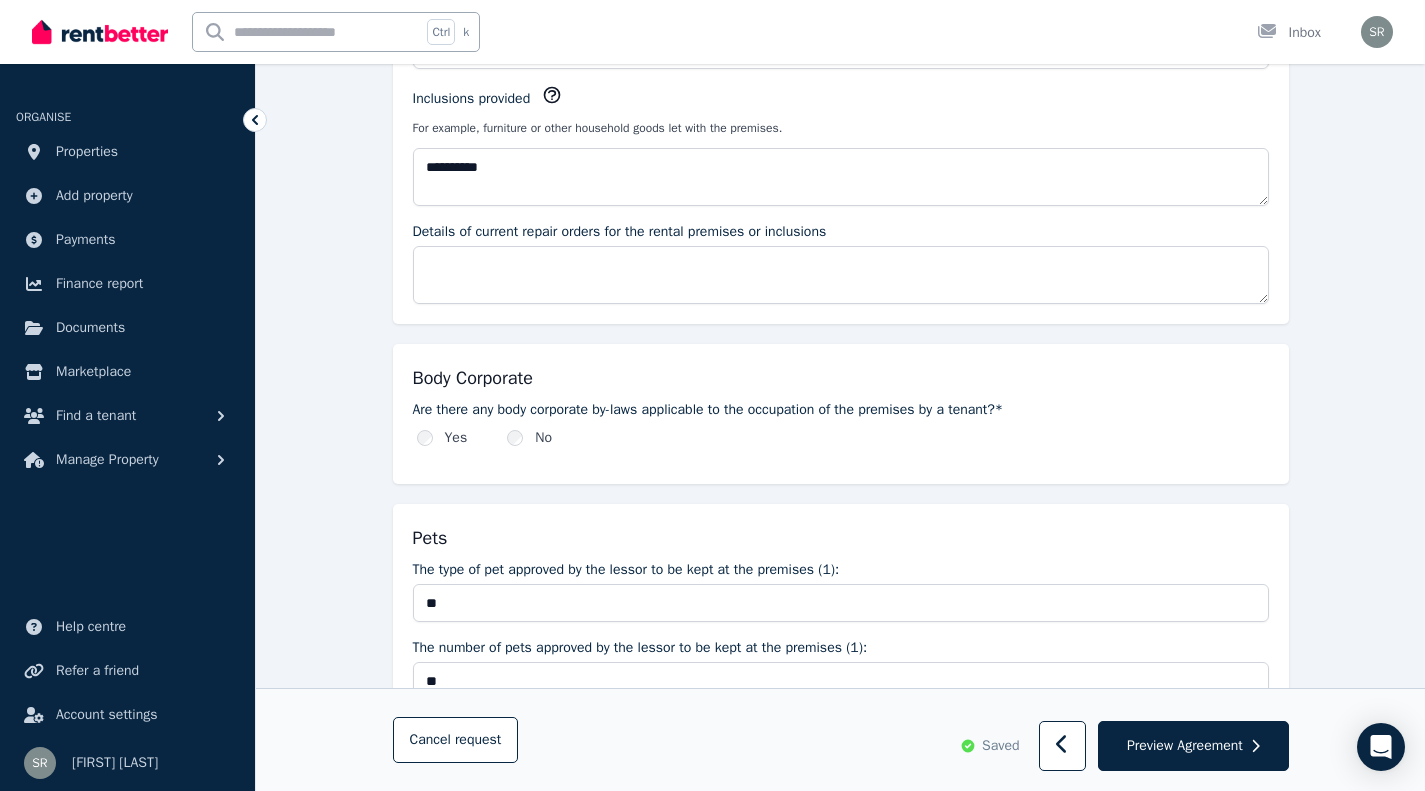 click on "Yes" at bounding box center [442, 438] 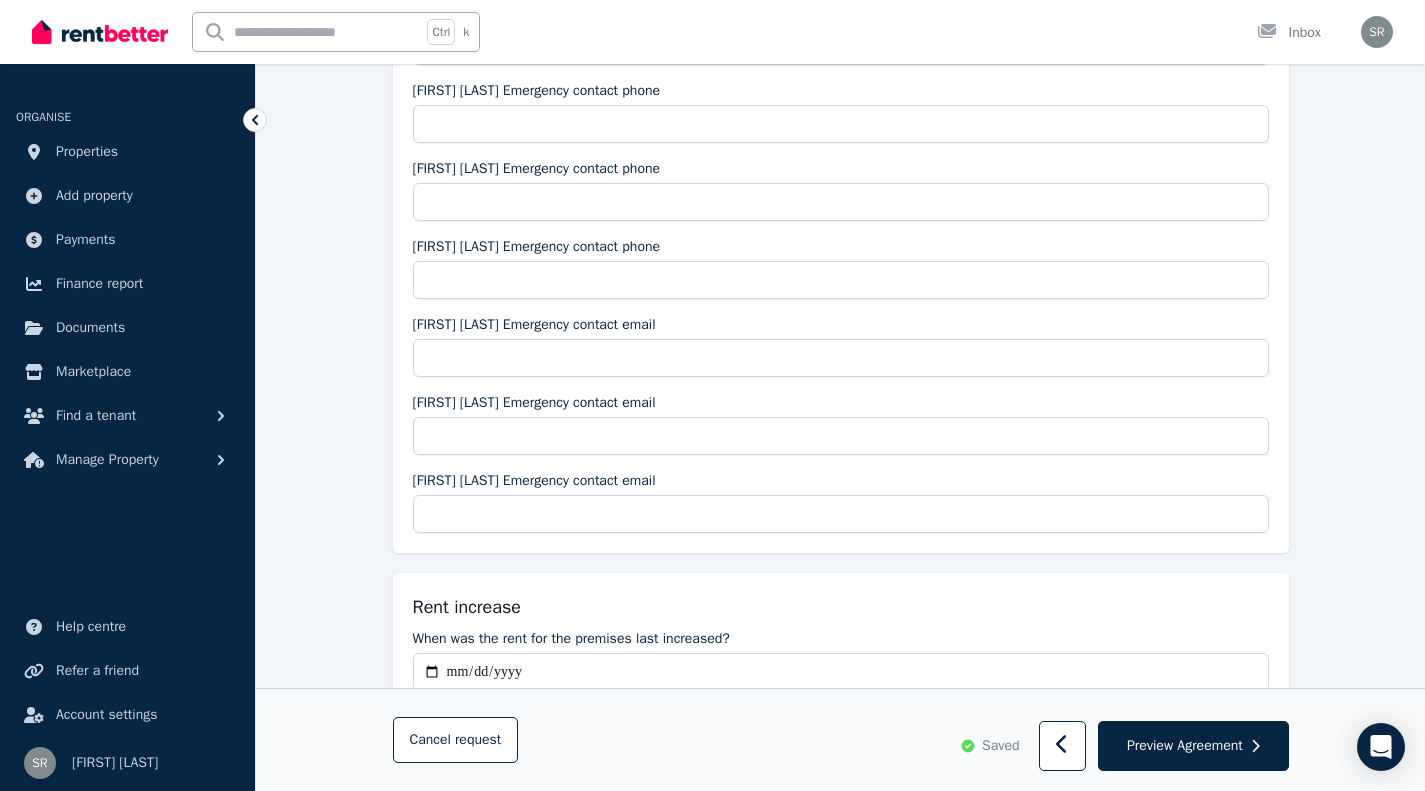 scroll, scrollTop: 680, scrollLeft: 0, axis: vertical 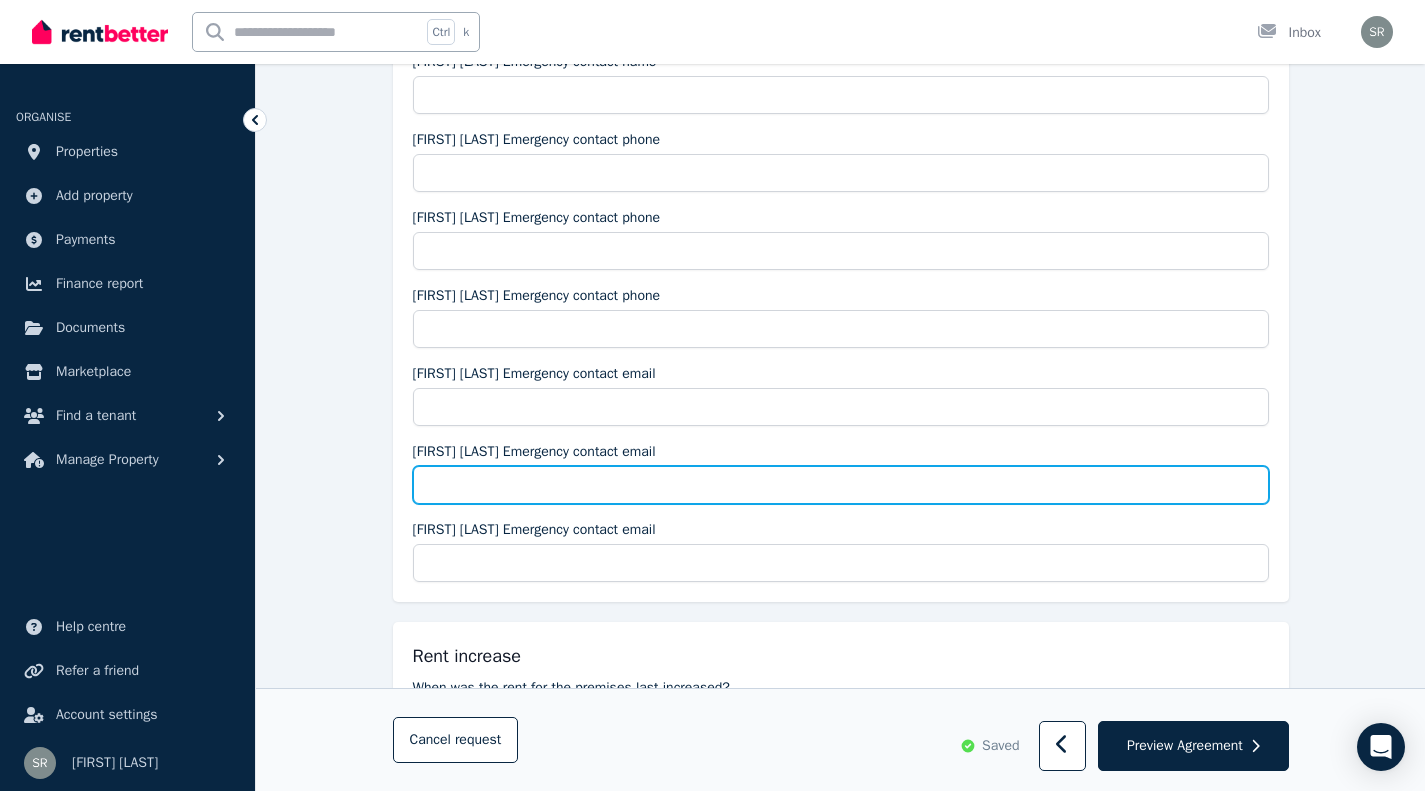 click on "[FIRST] [LAST] Emergency contact email" at bounding box center (841, 485) 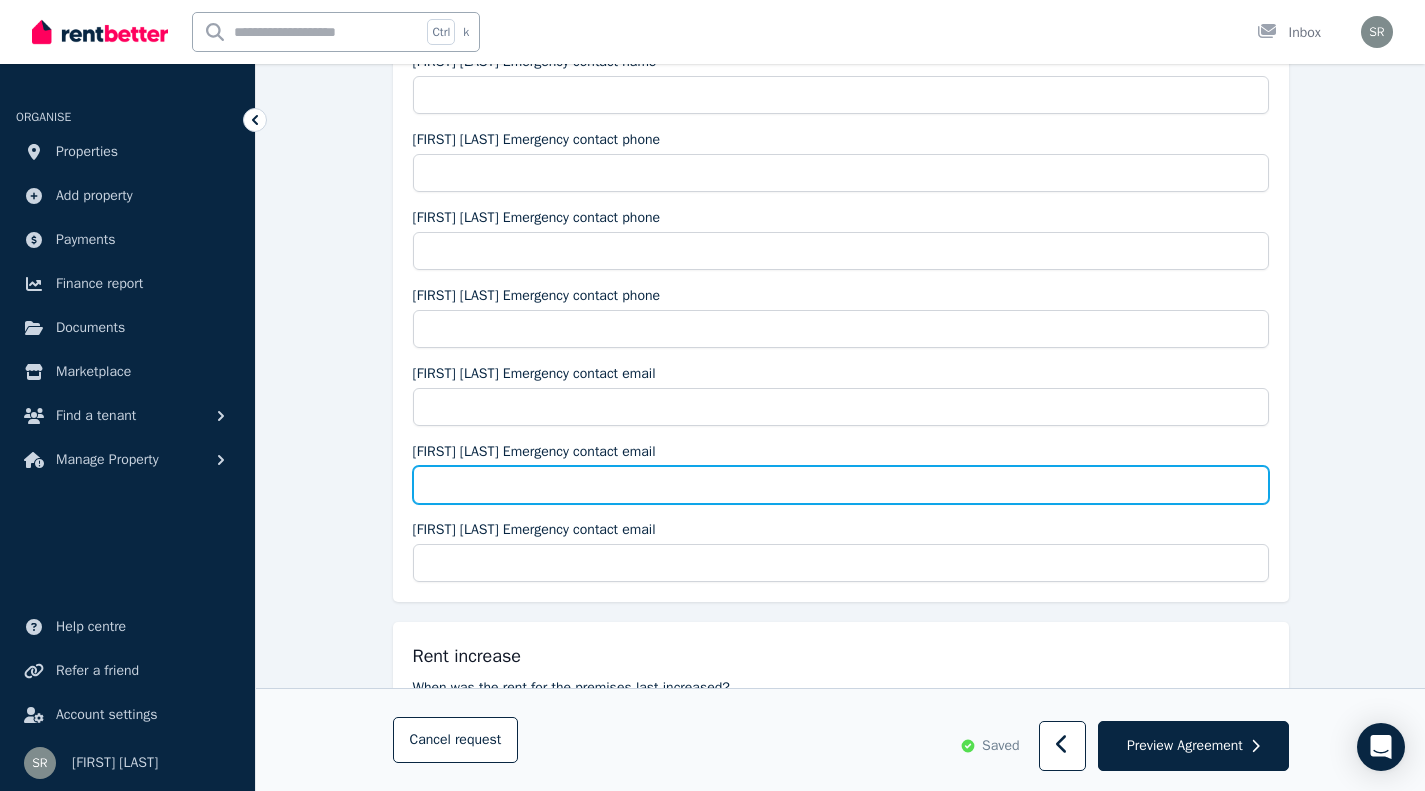 paste on "**********" 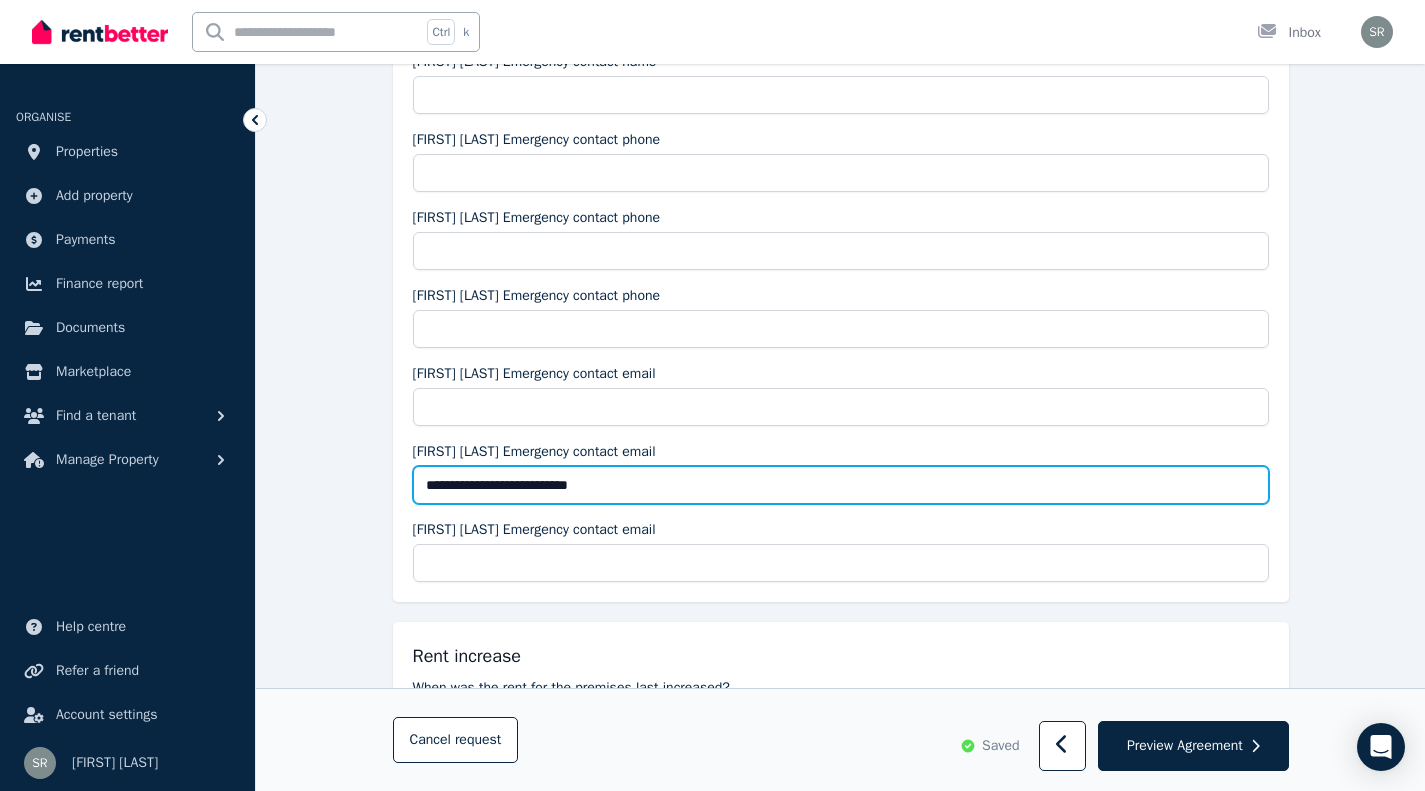 type on "**********" 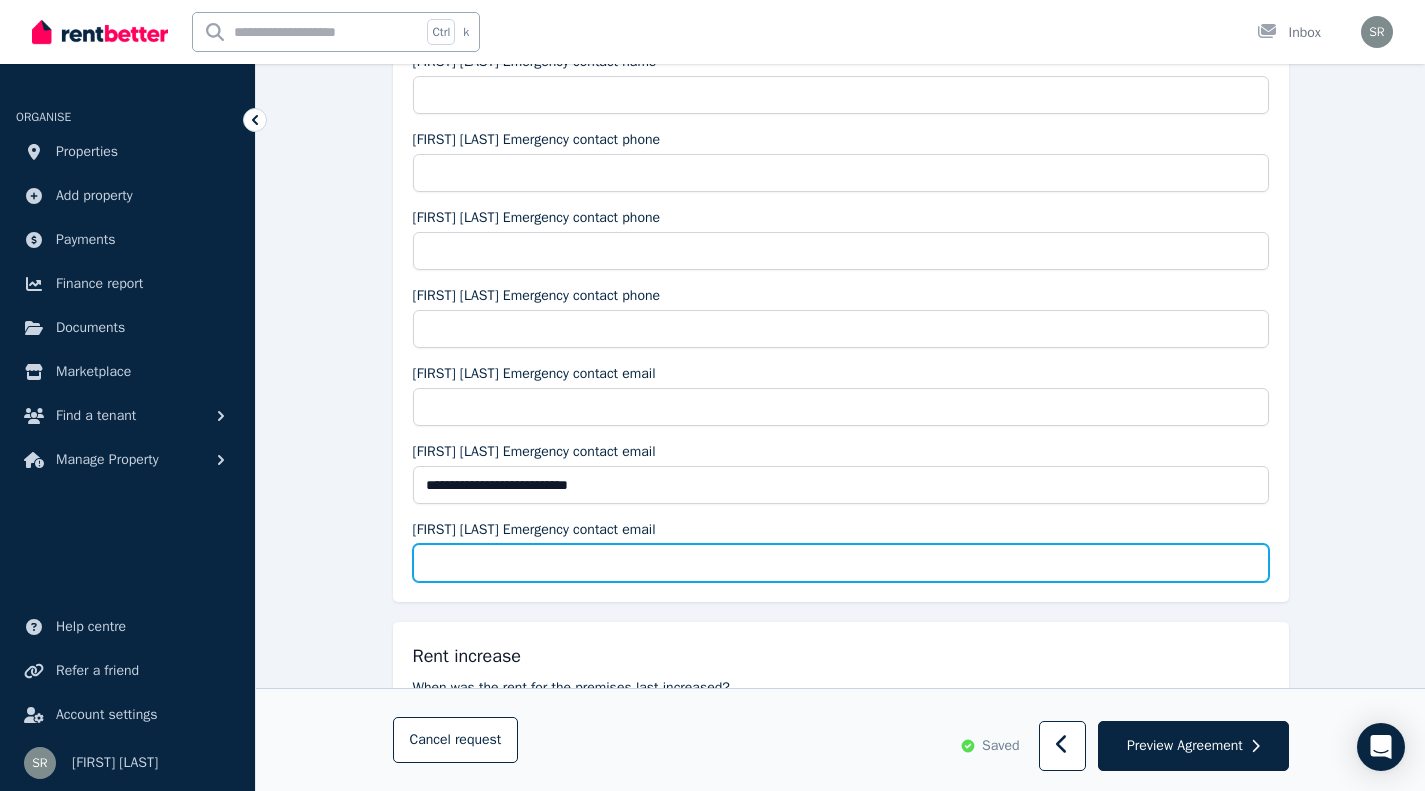 click on "[FIRST] [LAST] Emergency contact email" at bounding box center [841, 563] 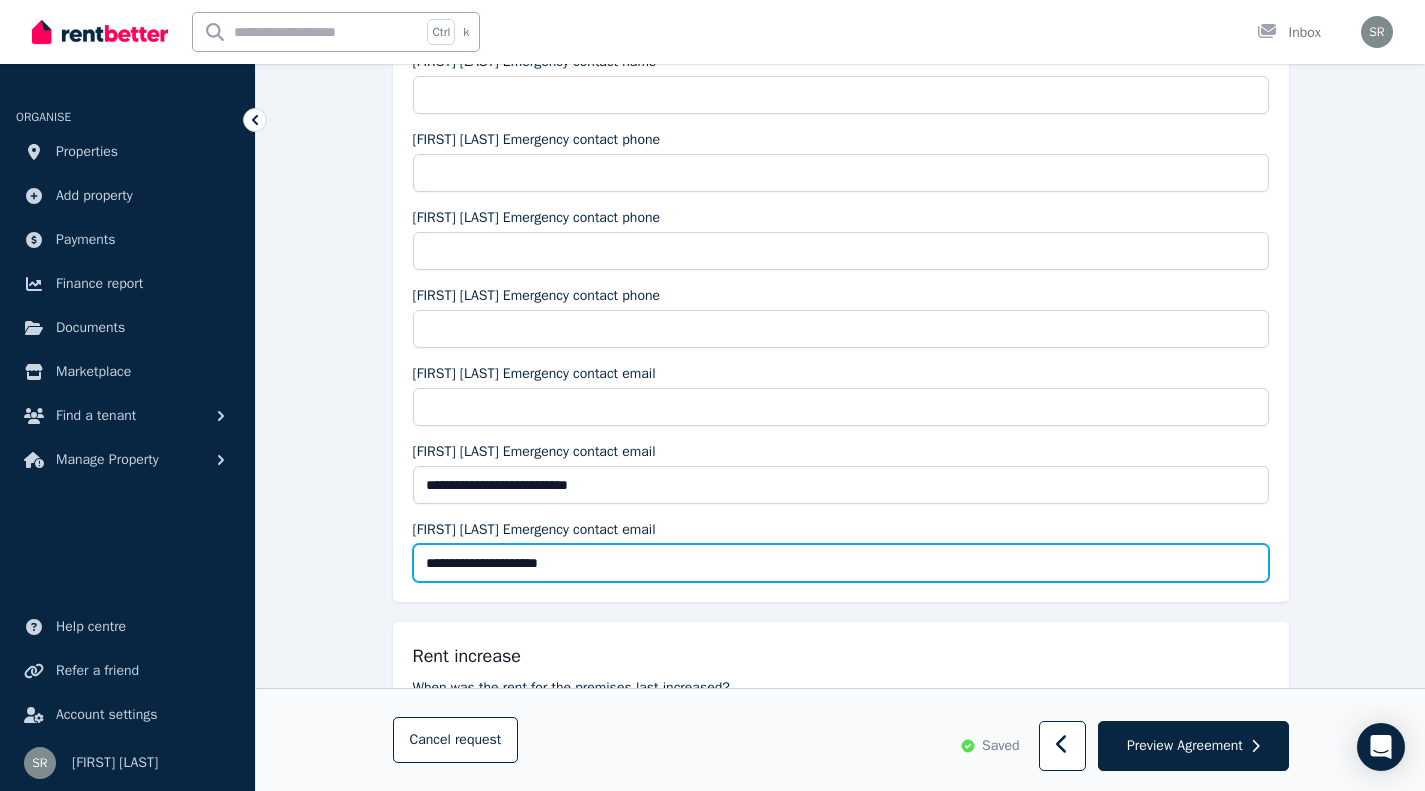 type on "**********" 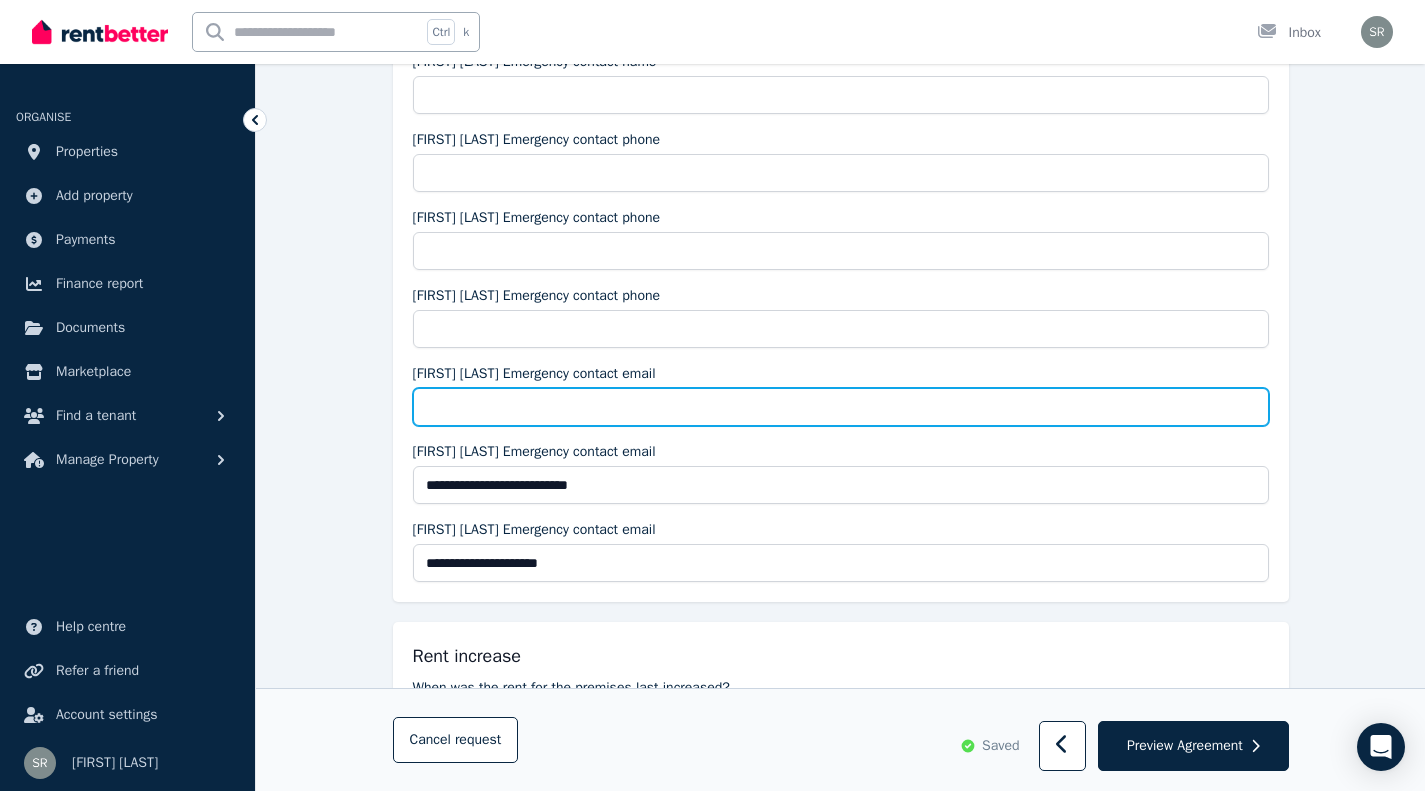 click on "[FIRST] [LAST] Emergency contact email" at bounding box center (841, 407) 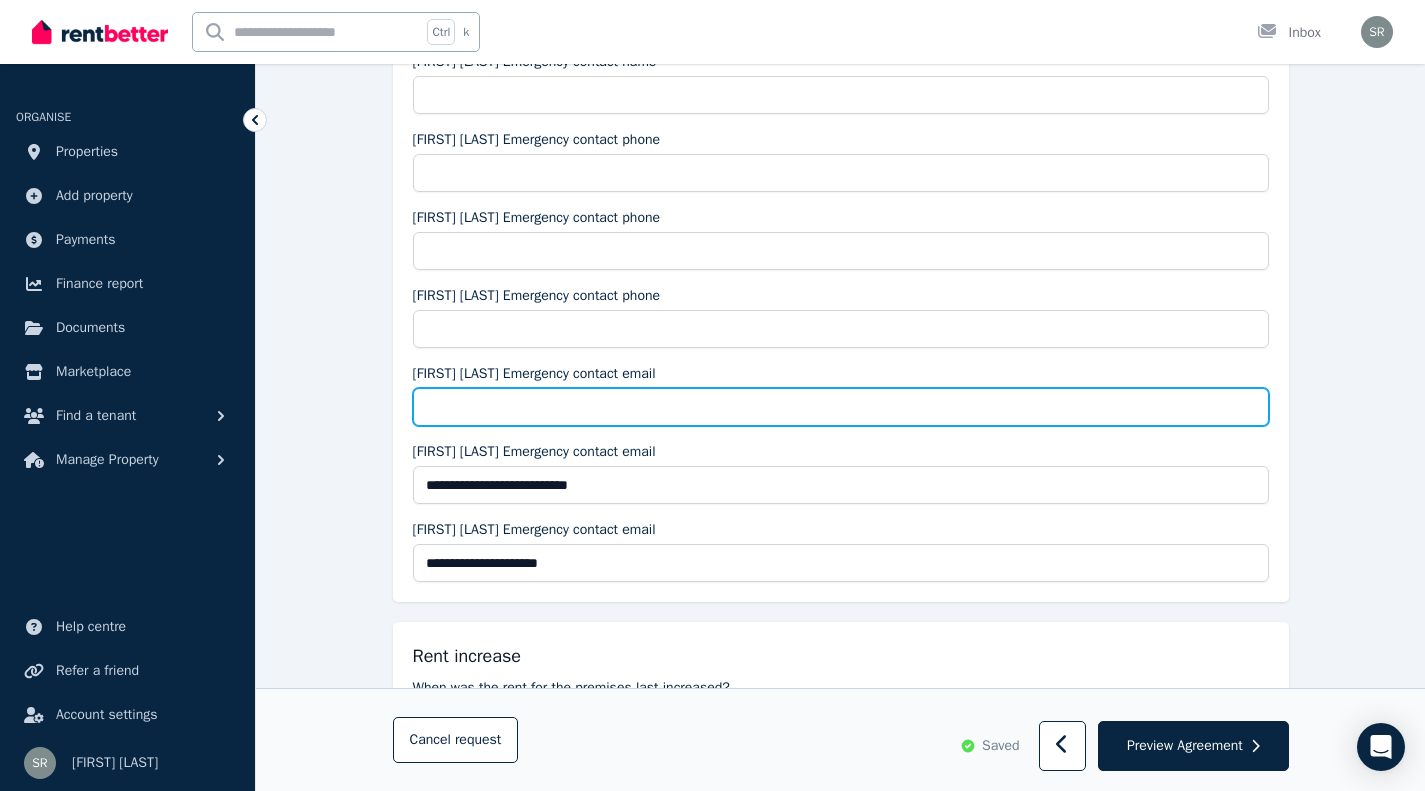 paste on "**********" 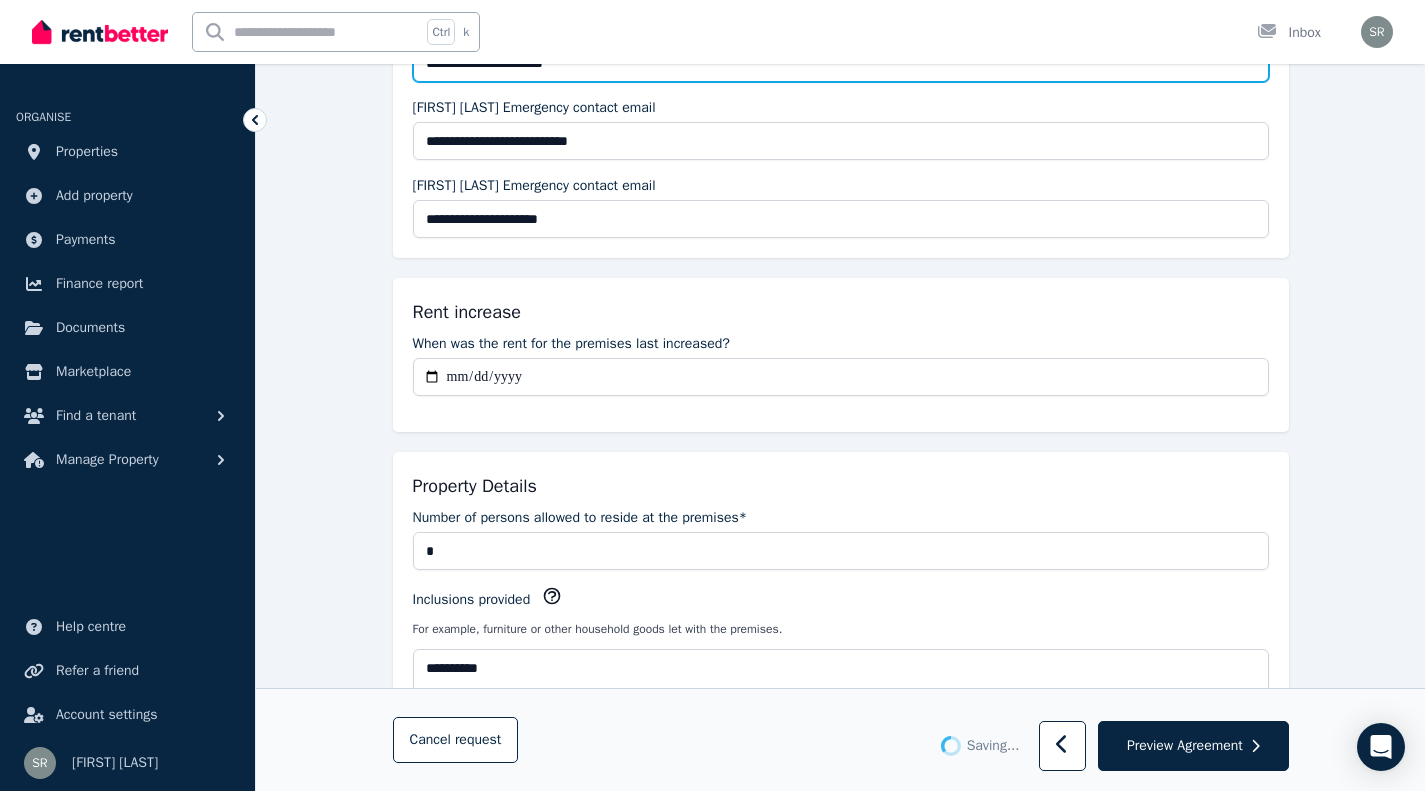 scroll, scrollTop: 1030, scrollLeft: 0, axis: vertical 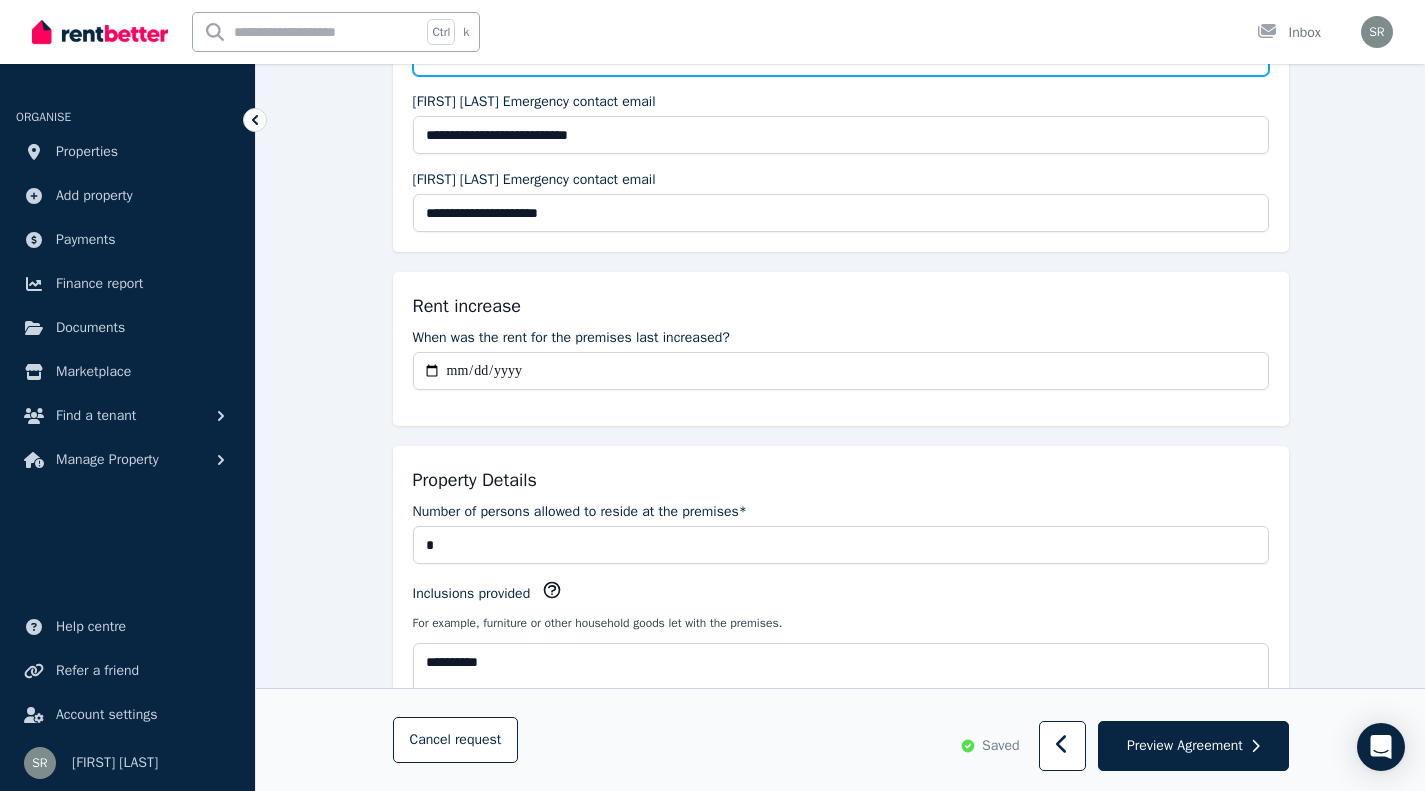 type on "**********" 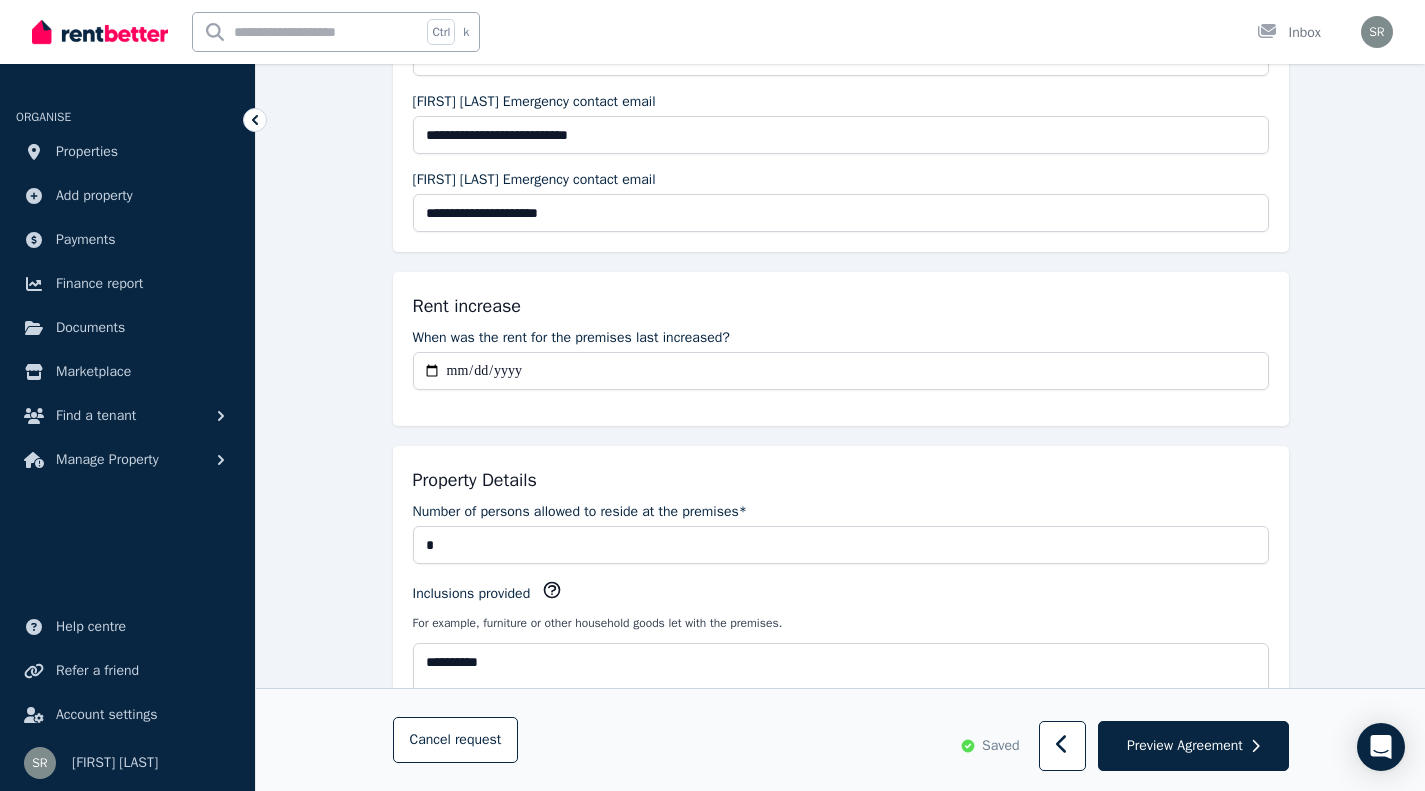 click on "Preview Agreement" at bounding box center (1185, 746) 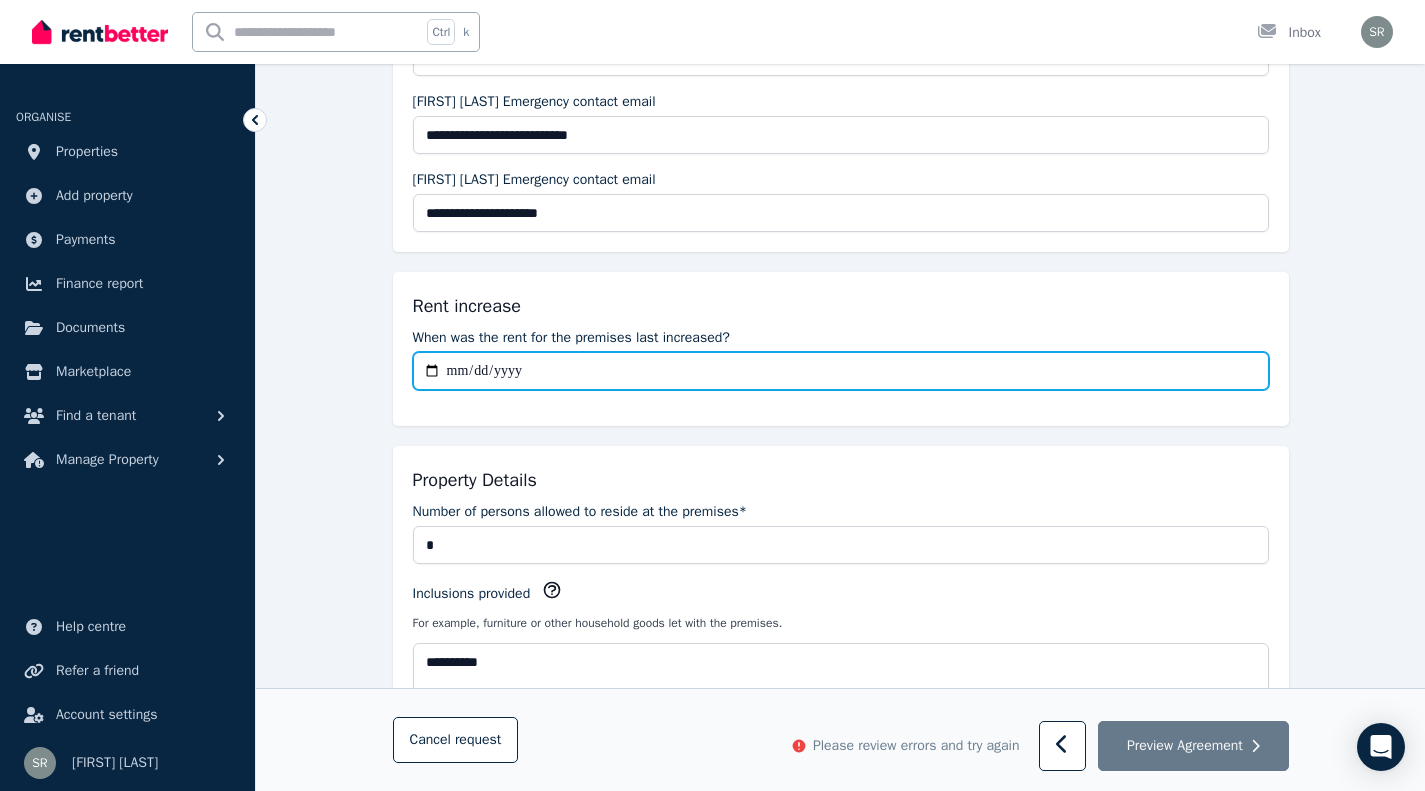 click on "When was the rent for the premises last increased?" at bounding box center (841, 371) 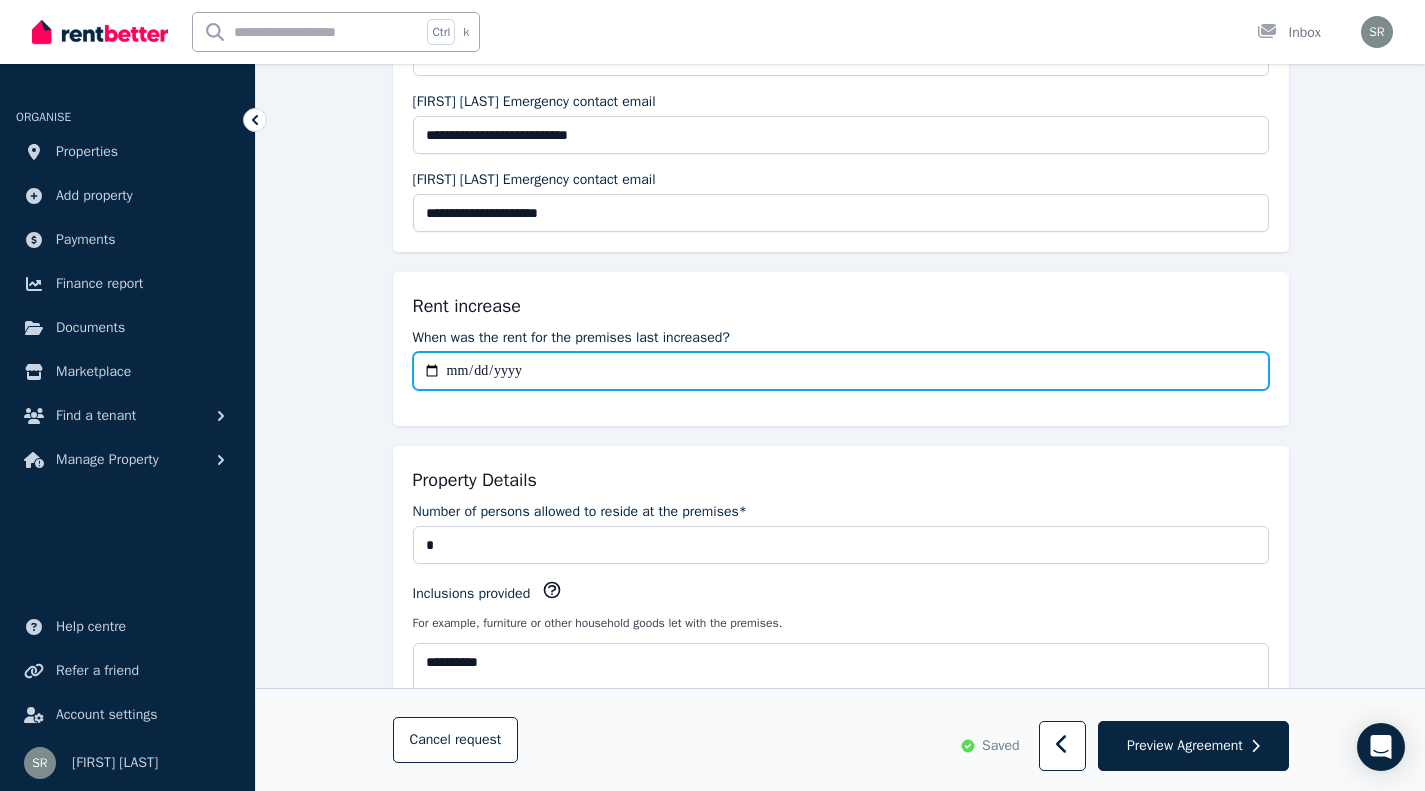 type on "**********" 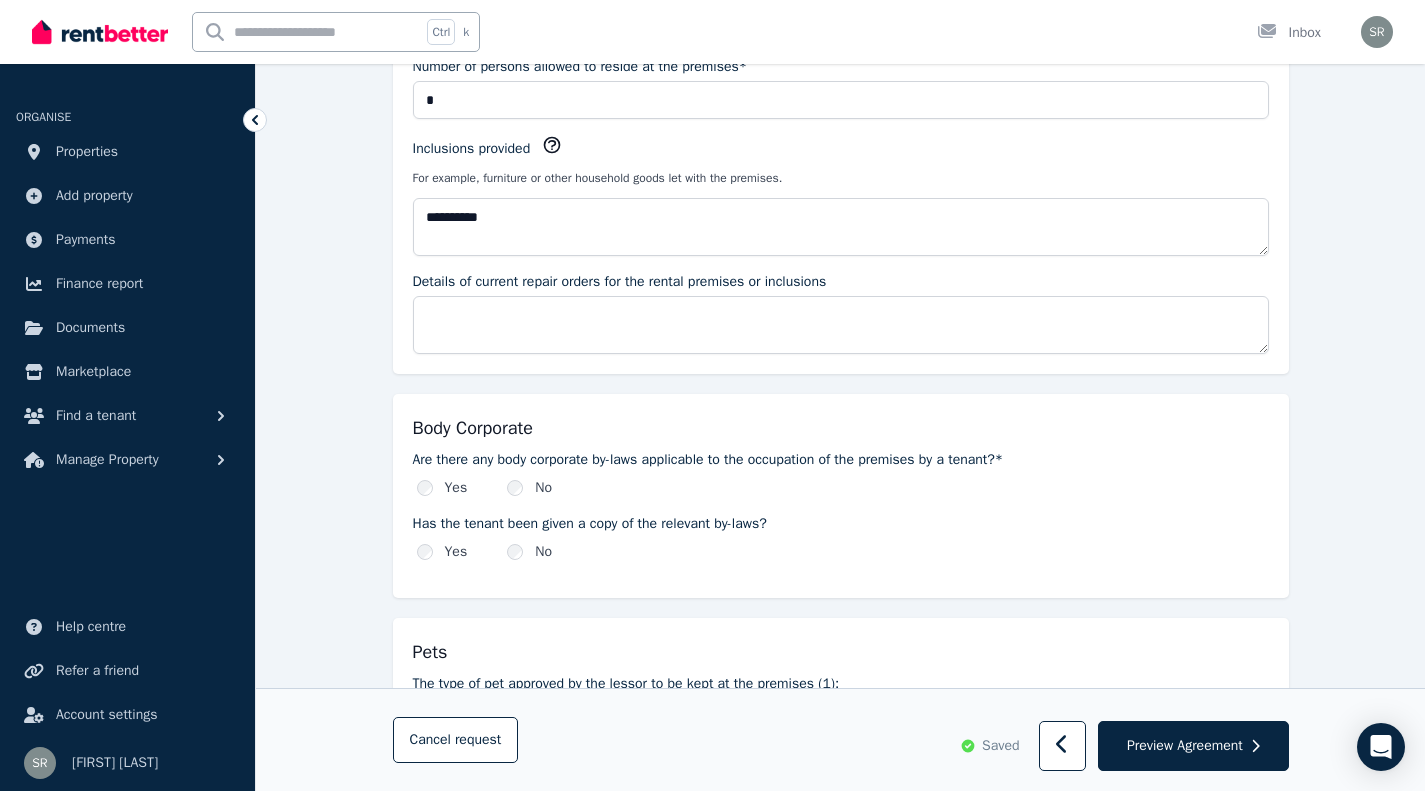scroll, scrollTop: 1555, scrollLeft: 0, axis: vertical 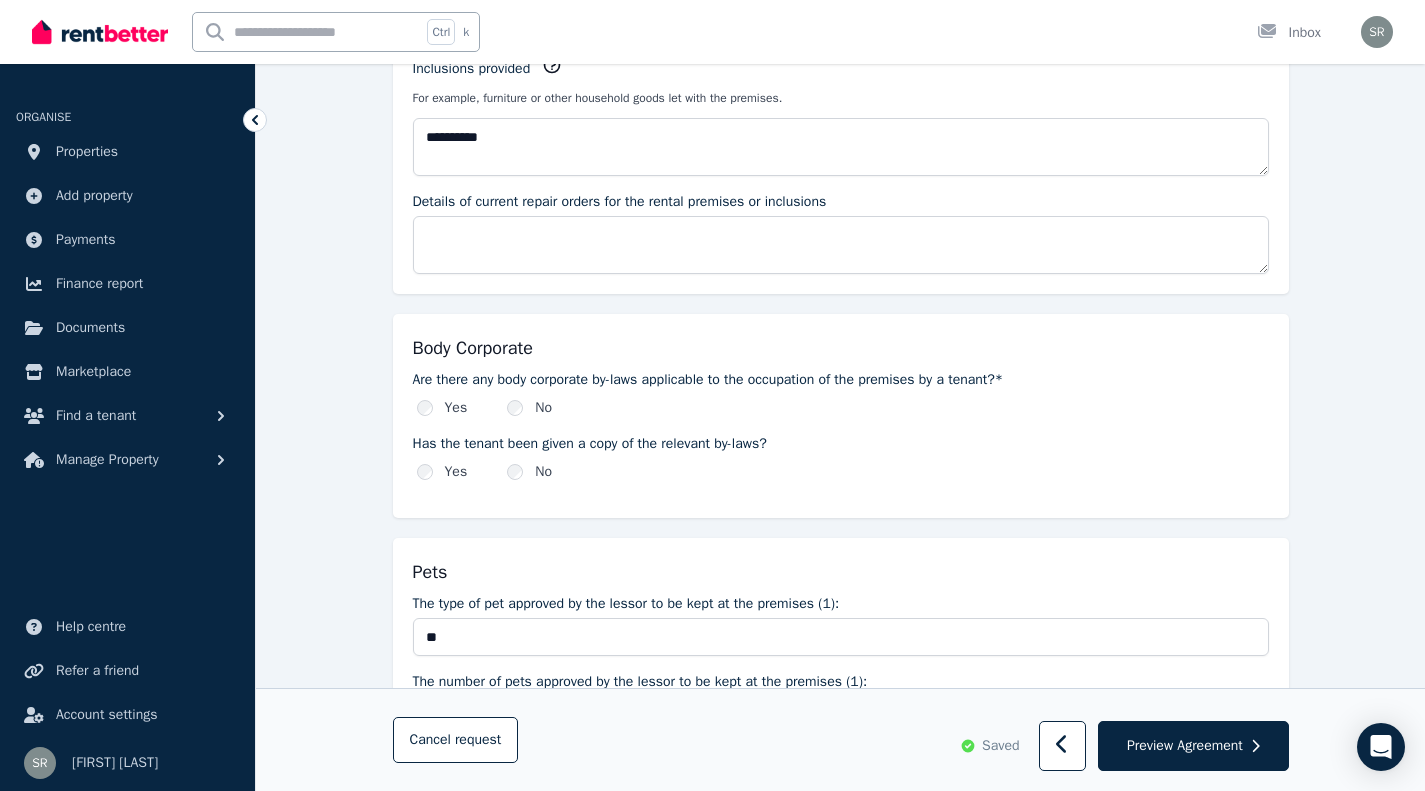 click on "Preview Agreement" at bounding box center [1185, 746] 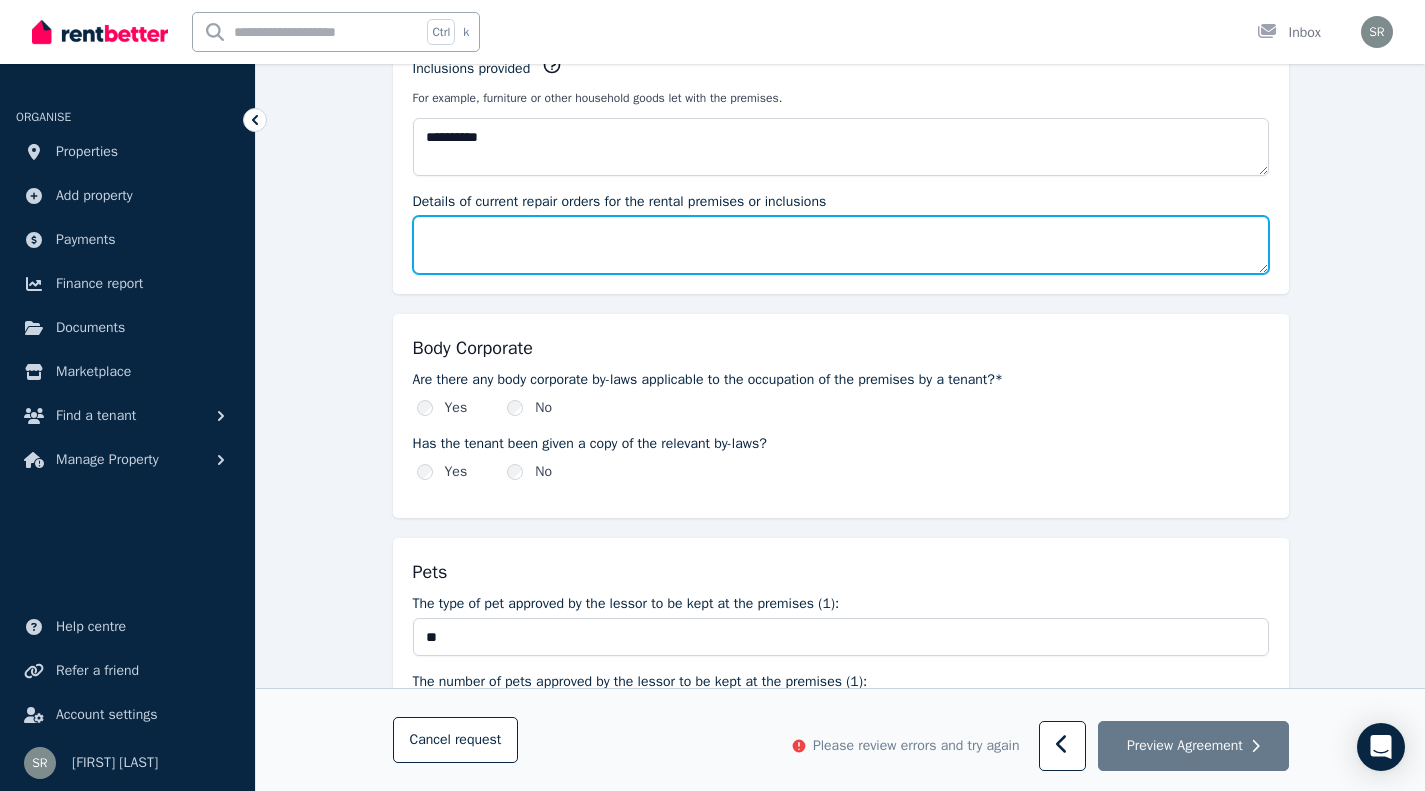 click on "Details of current repair orders for the rental premises or inclusions" at bounding box center [841, 245] 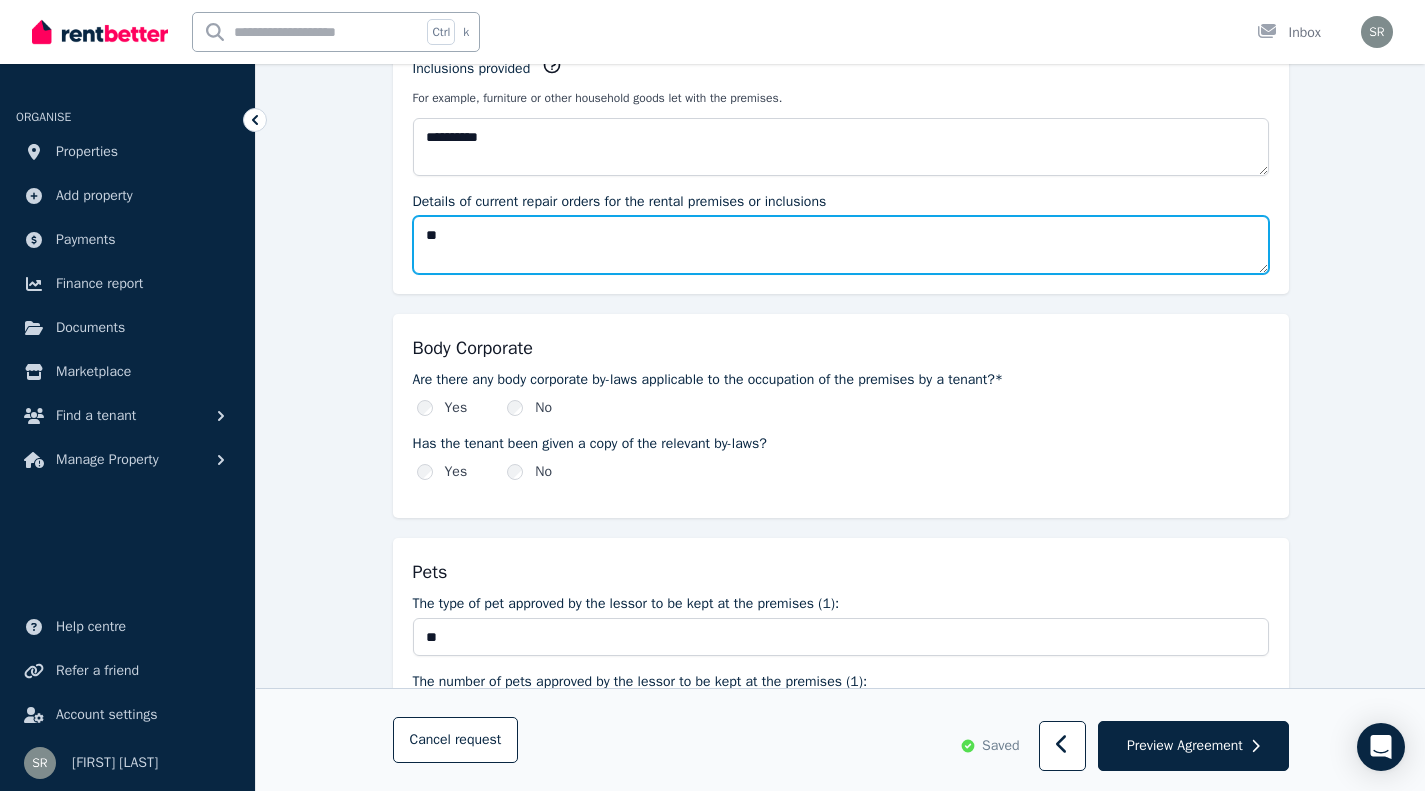 type on "*" 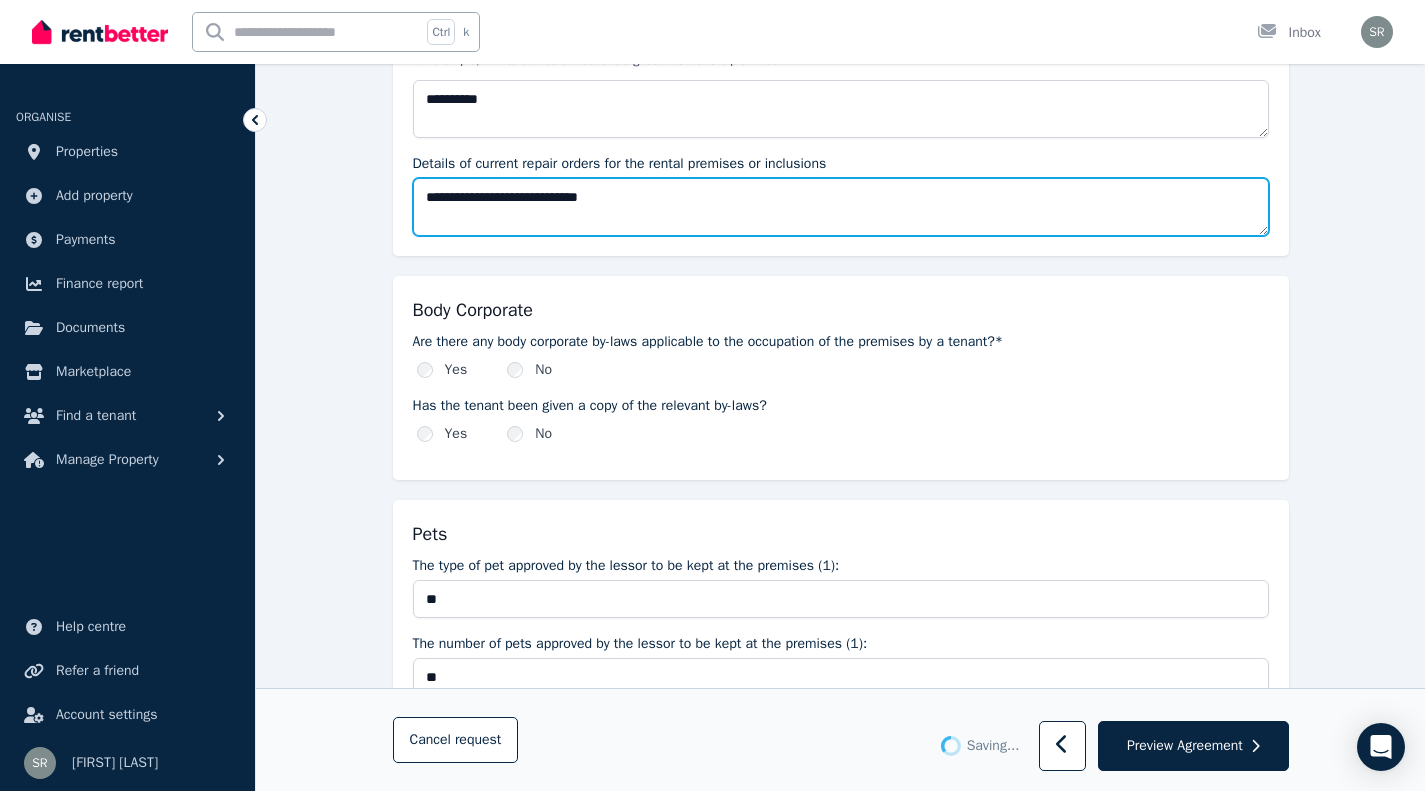 scroll, scrollTop: 1555, scrollLeft: 0, axis: vertical 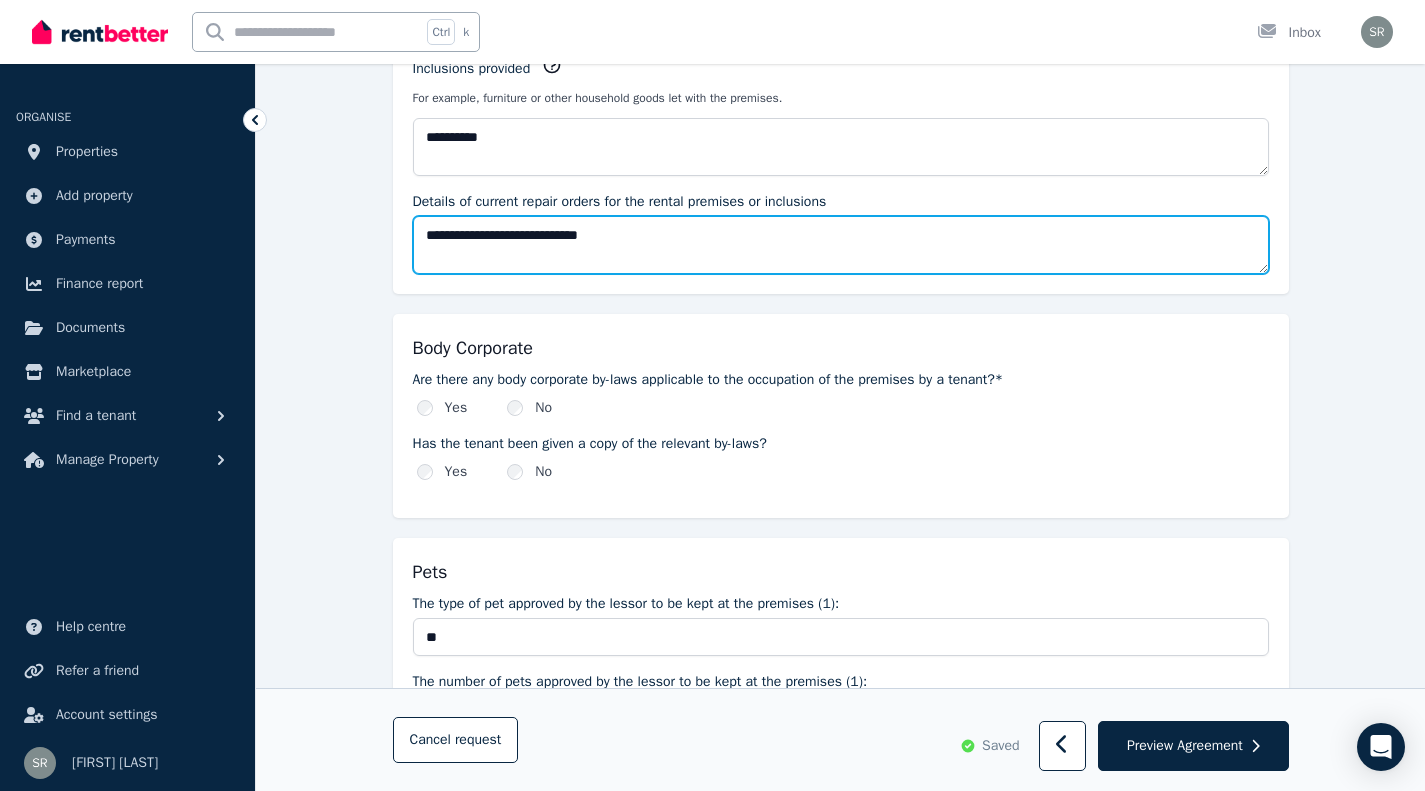 click on "**********" at bounding box center [841, 245] 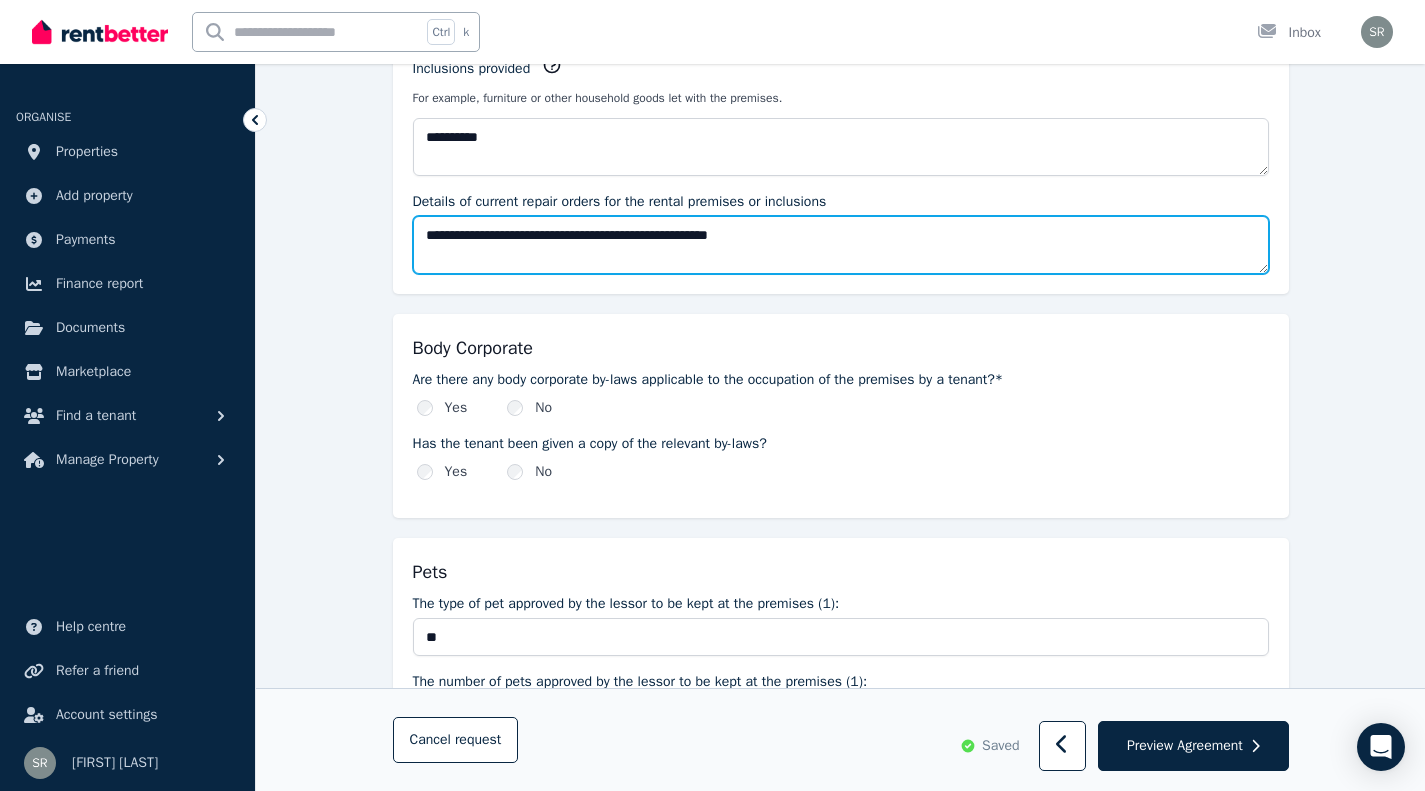 click on "**********" at bounding box center (841, 245) 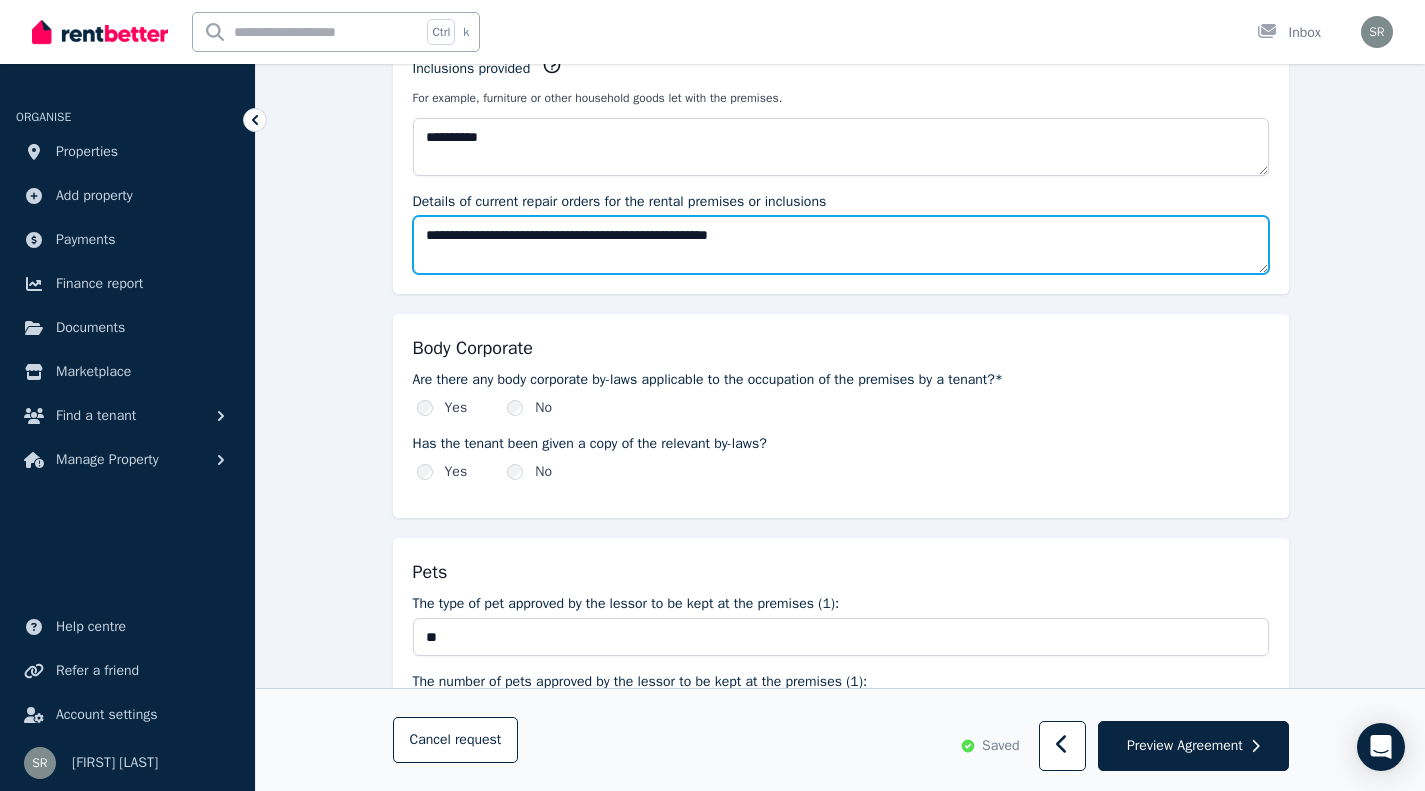 type on "**********" 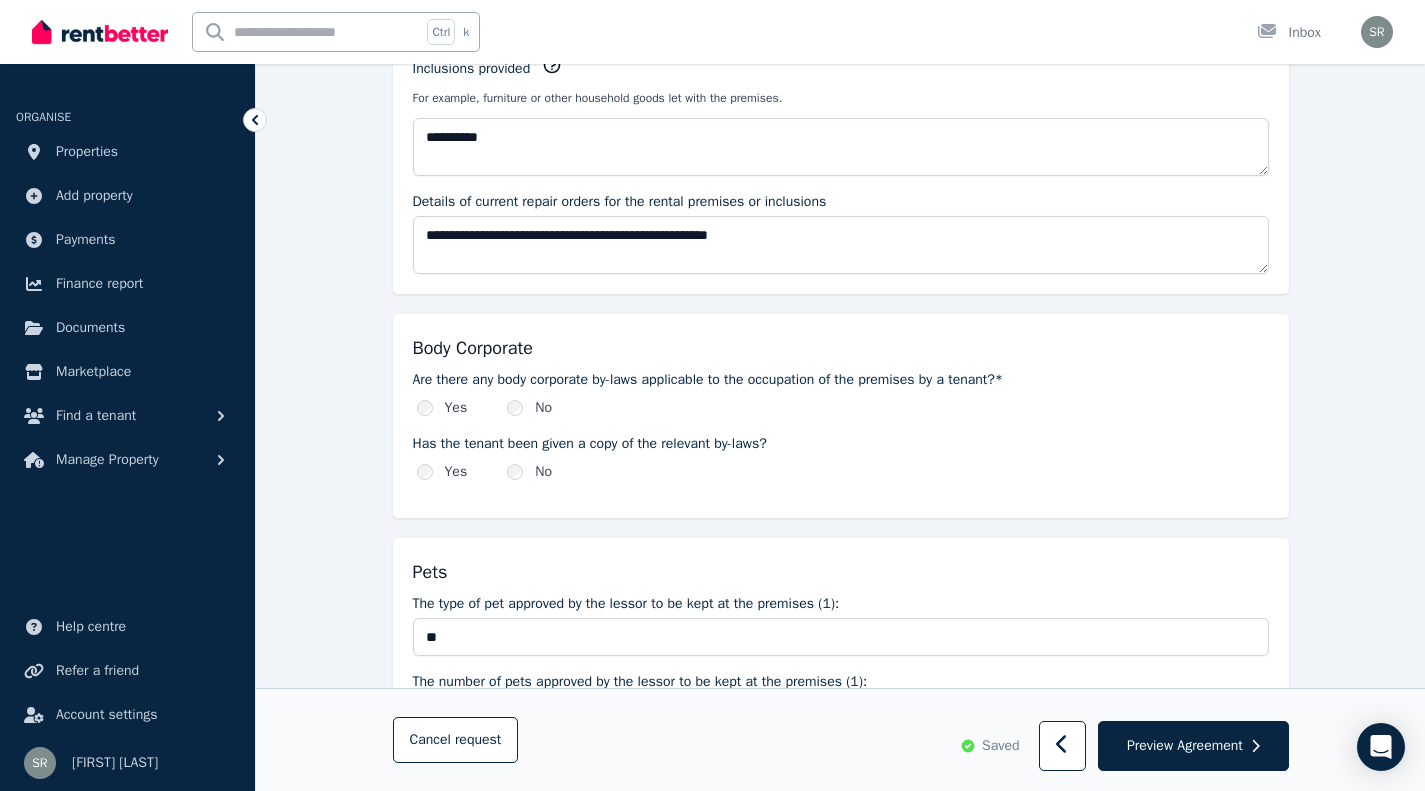 click on "Preview Agreement" at bounding box center [1185, 746] 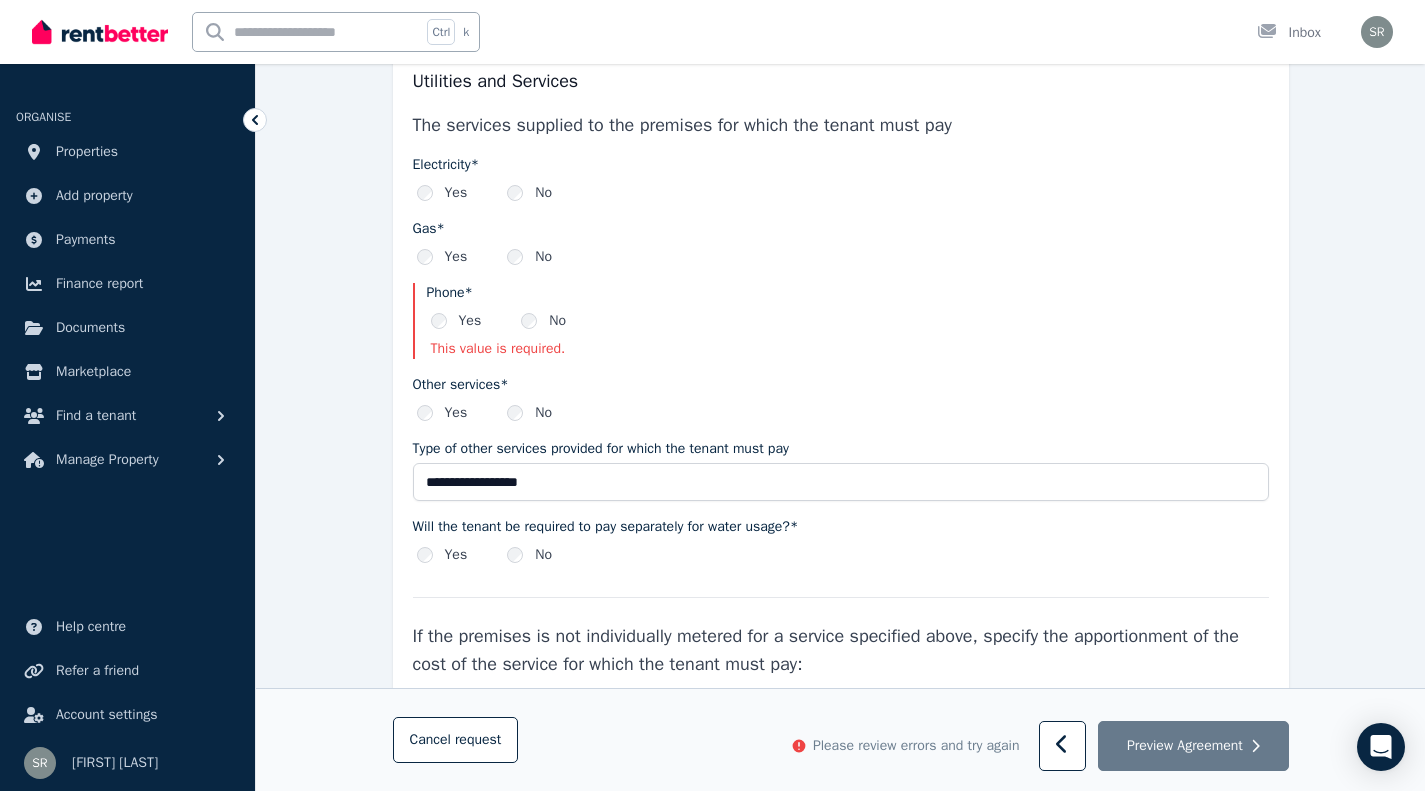 scroll, scrollTop: 3230, scrollLeft: 0, axis: vertical 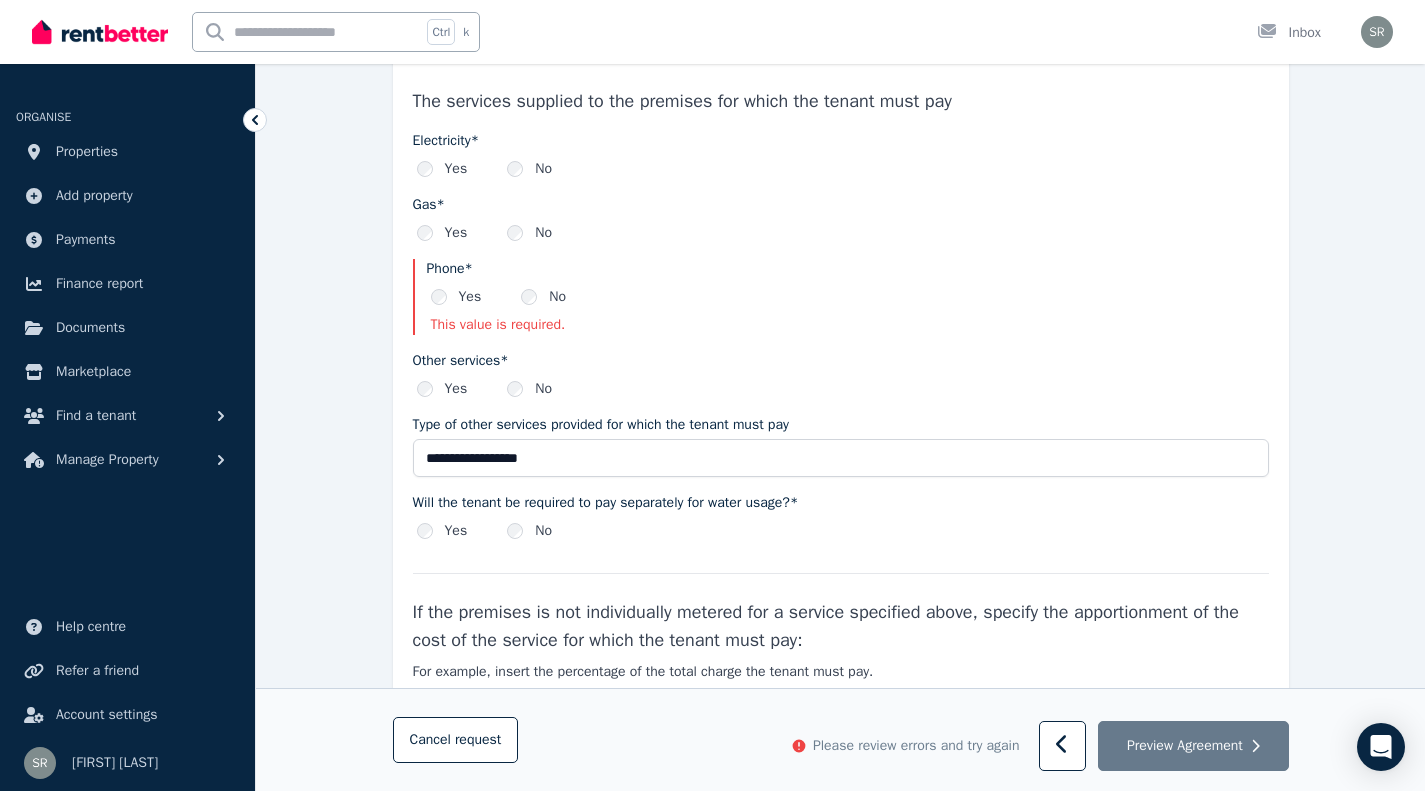 click on "No" at bounding box center (543, 297) 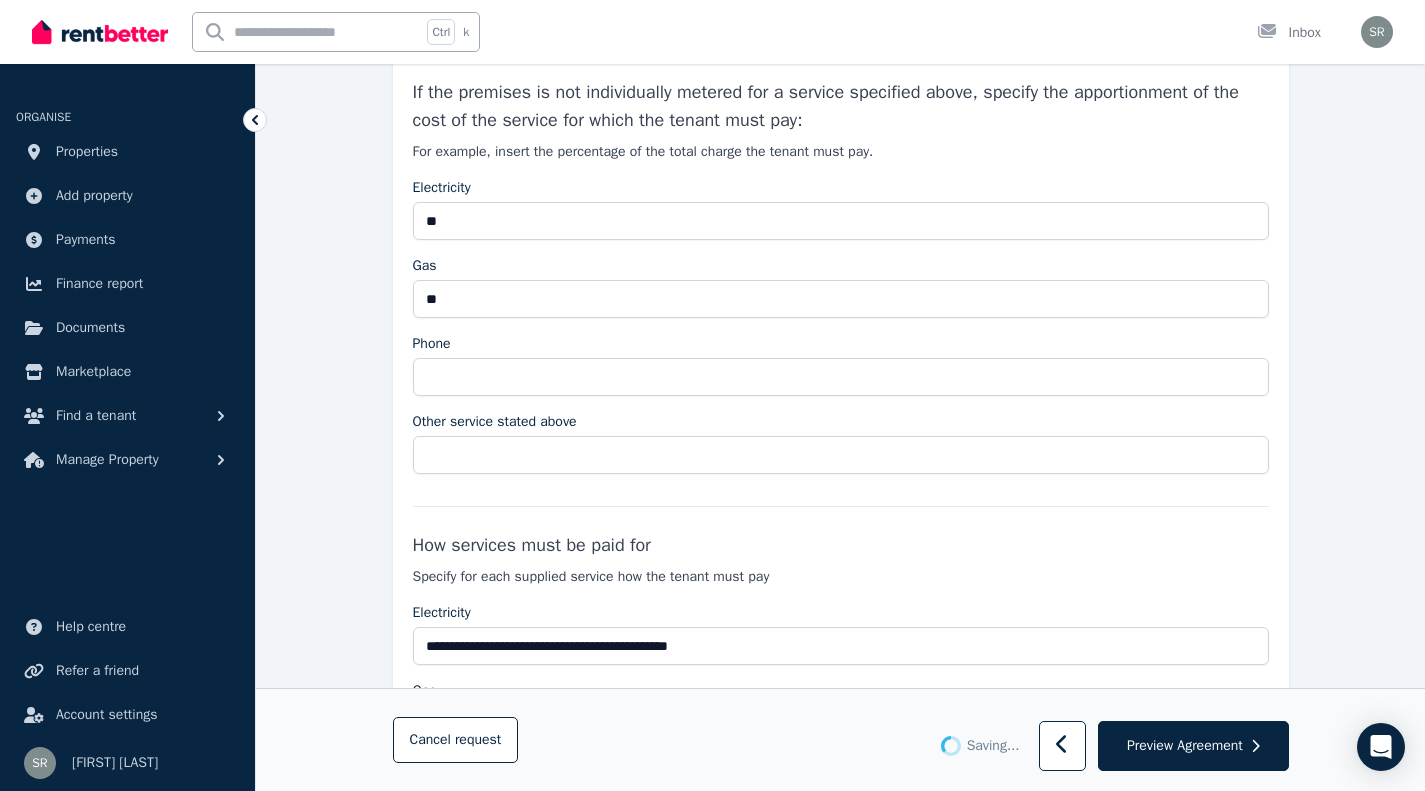 scroll, scrollTop: 3755, scrollLeft: 0, axis: vertical 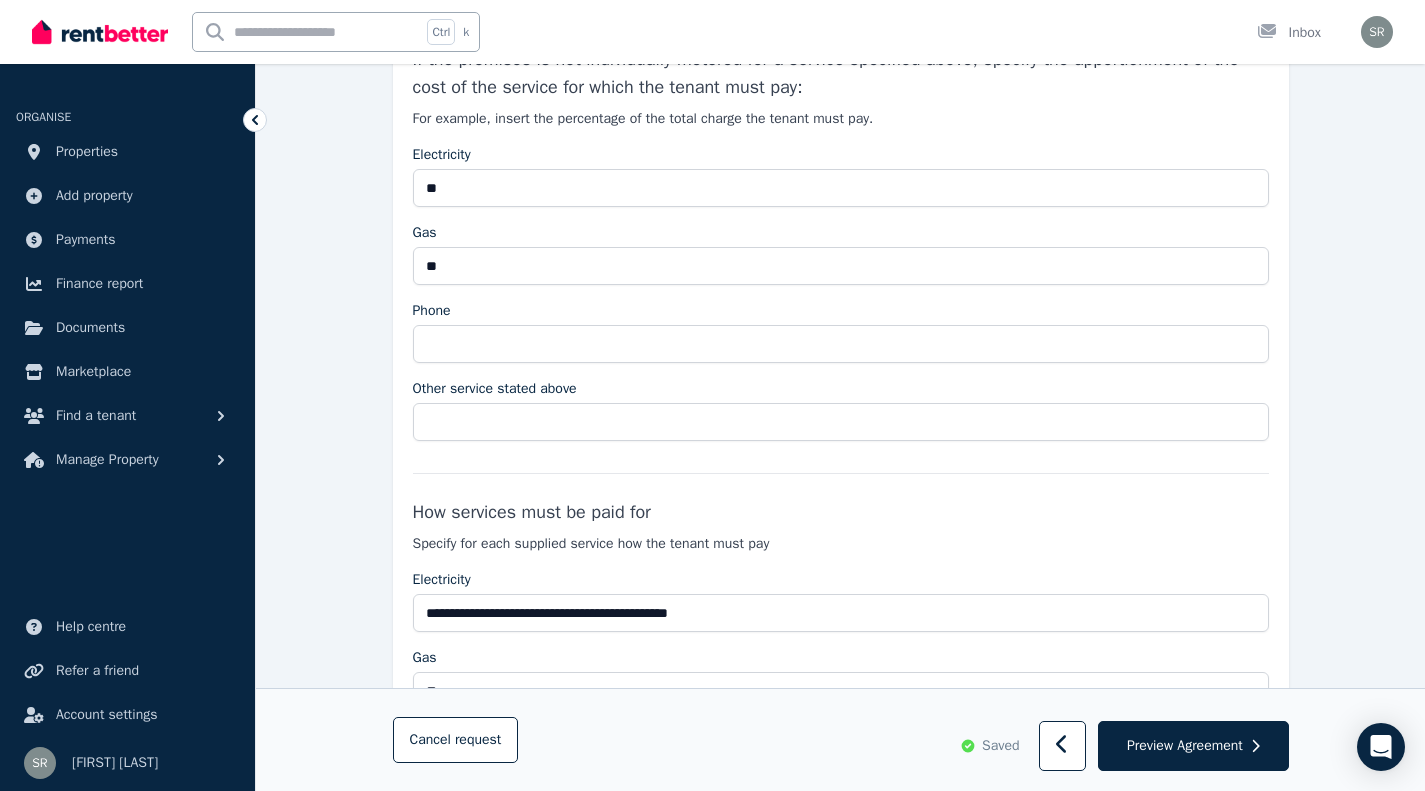 click on "Preview Agreement" at bounding box center [1185, 746] 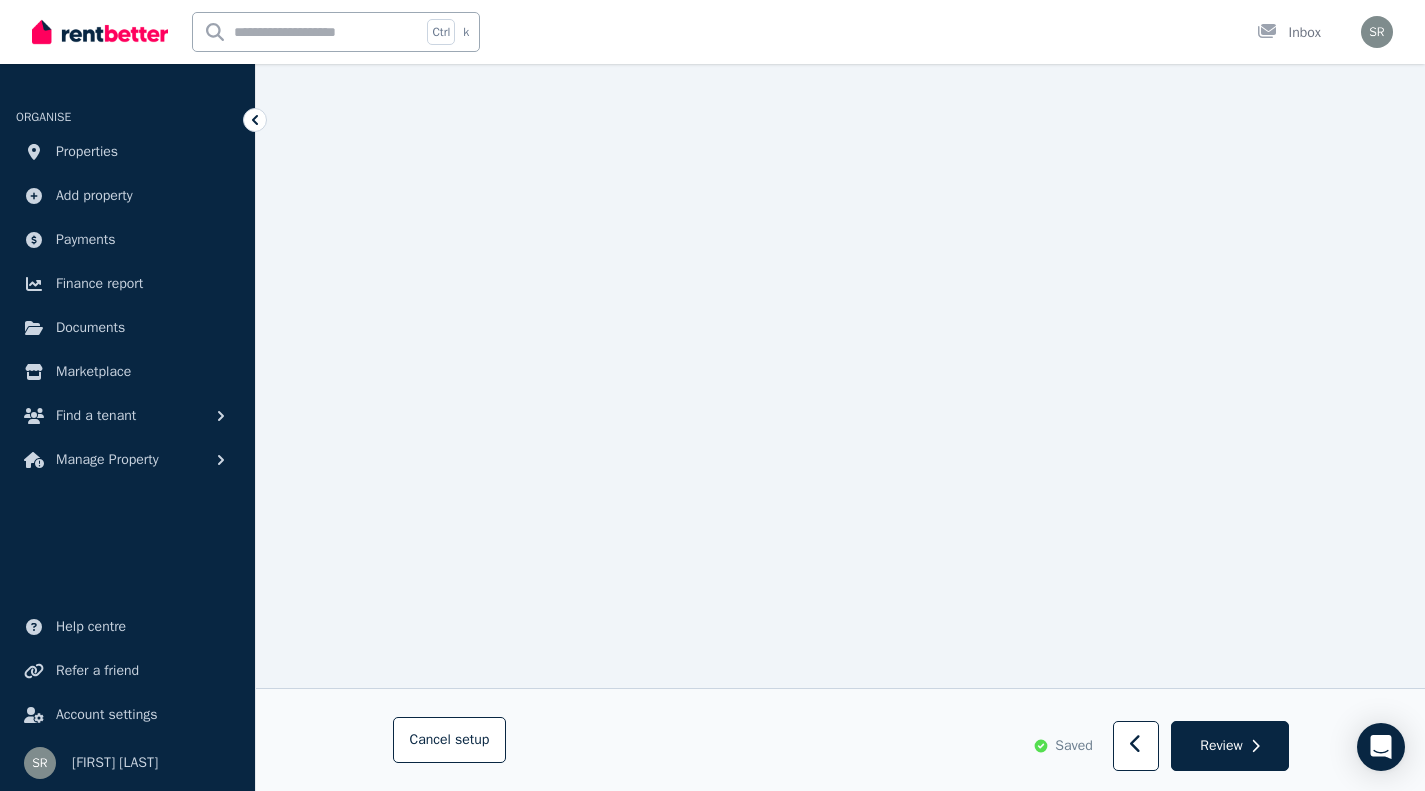 scroll, scrollTop: 6875, scrollLeft: 0, axis: vertical 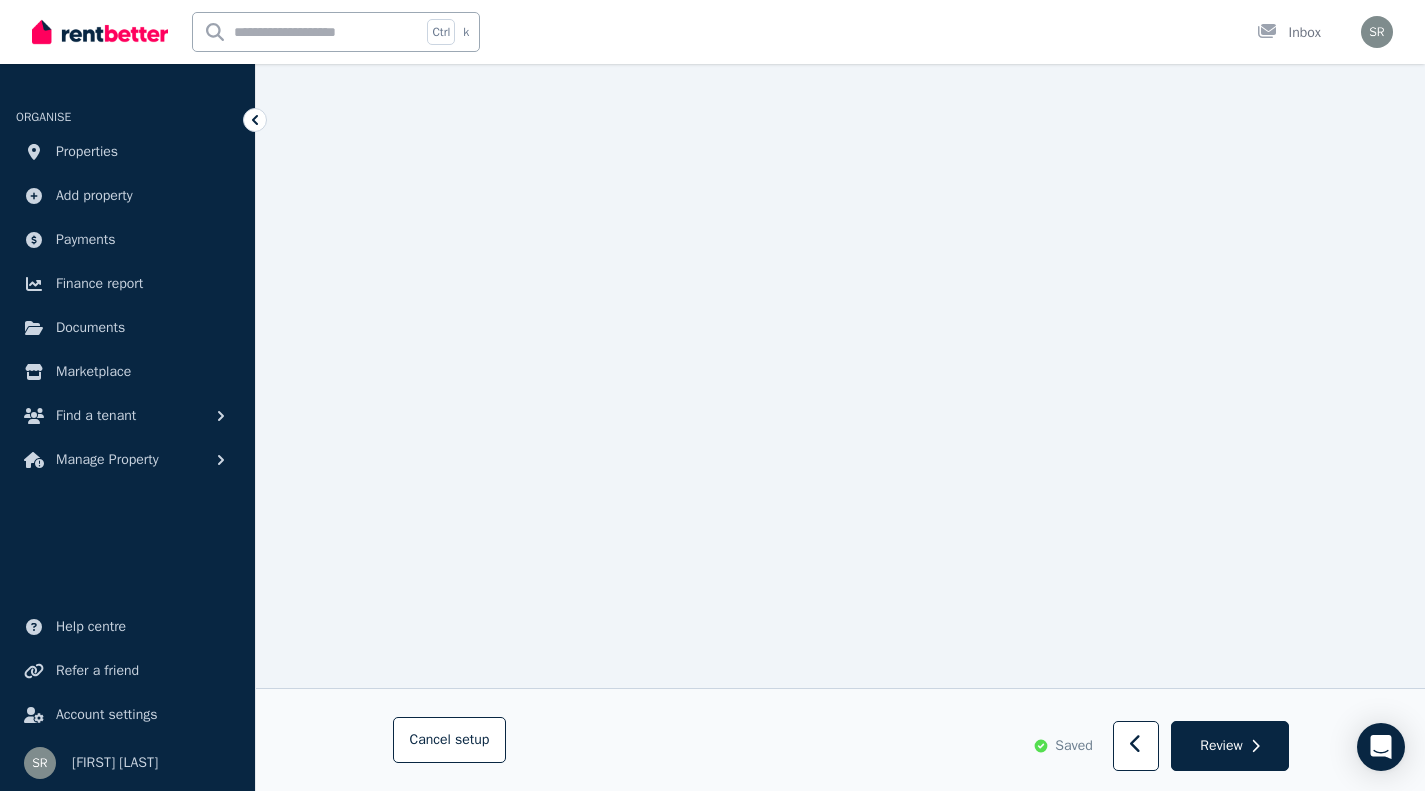 click on "Review" at bounding box center (1229, 747) 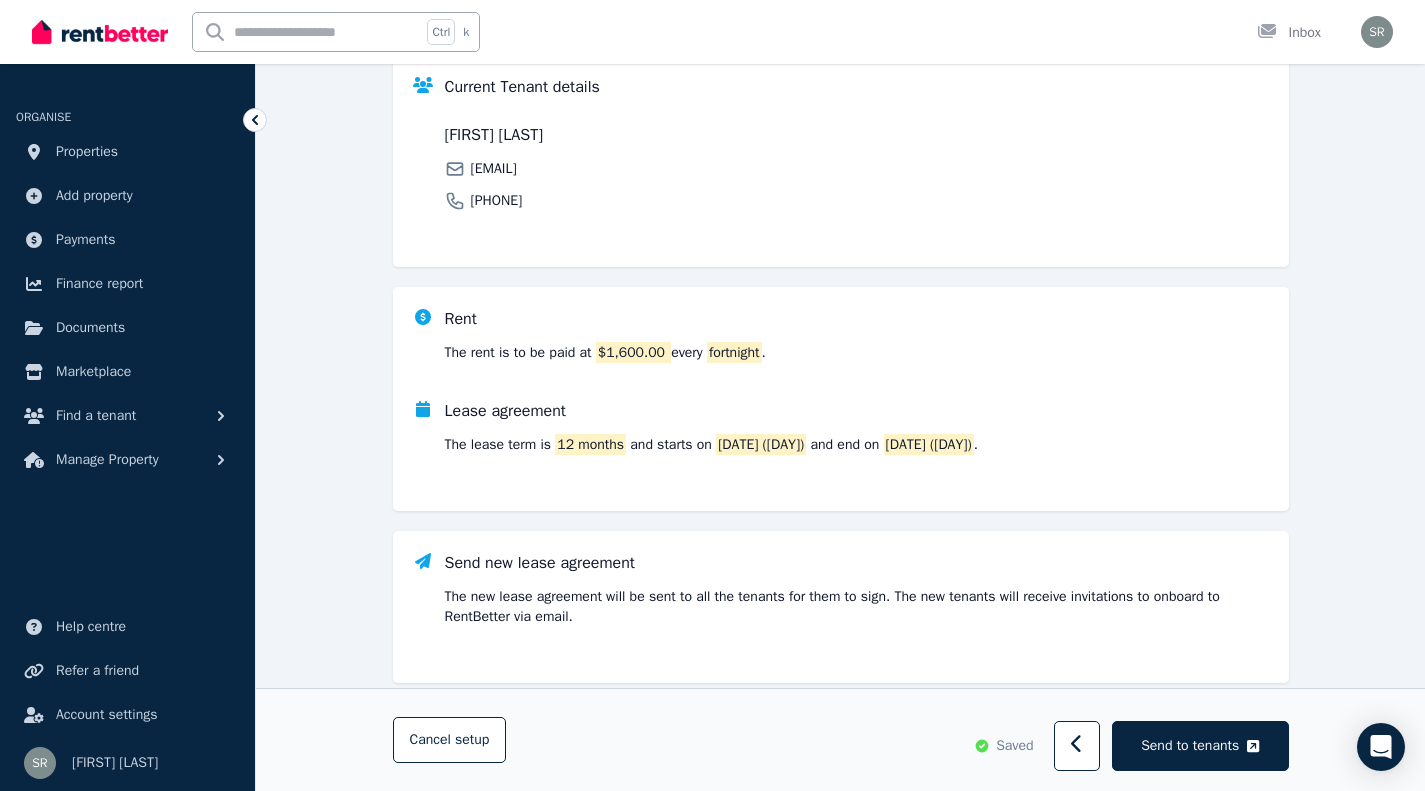 scroll, scrollTop: 442, scrollLeft: 0, axis: vertical 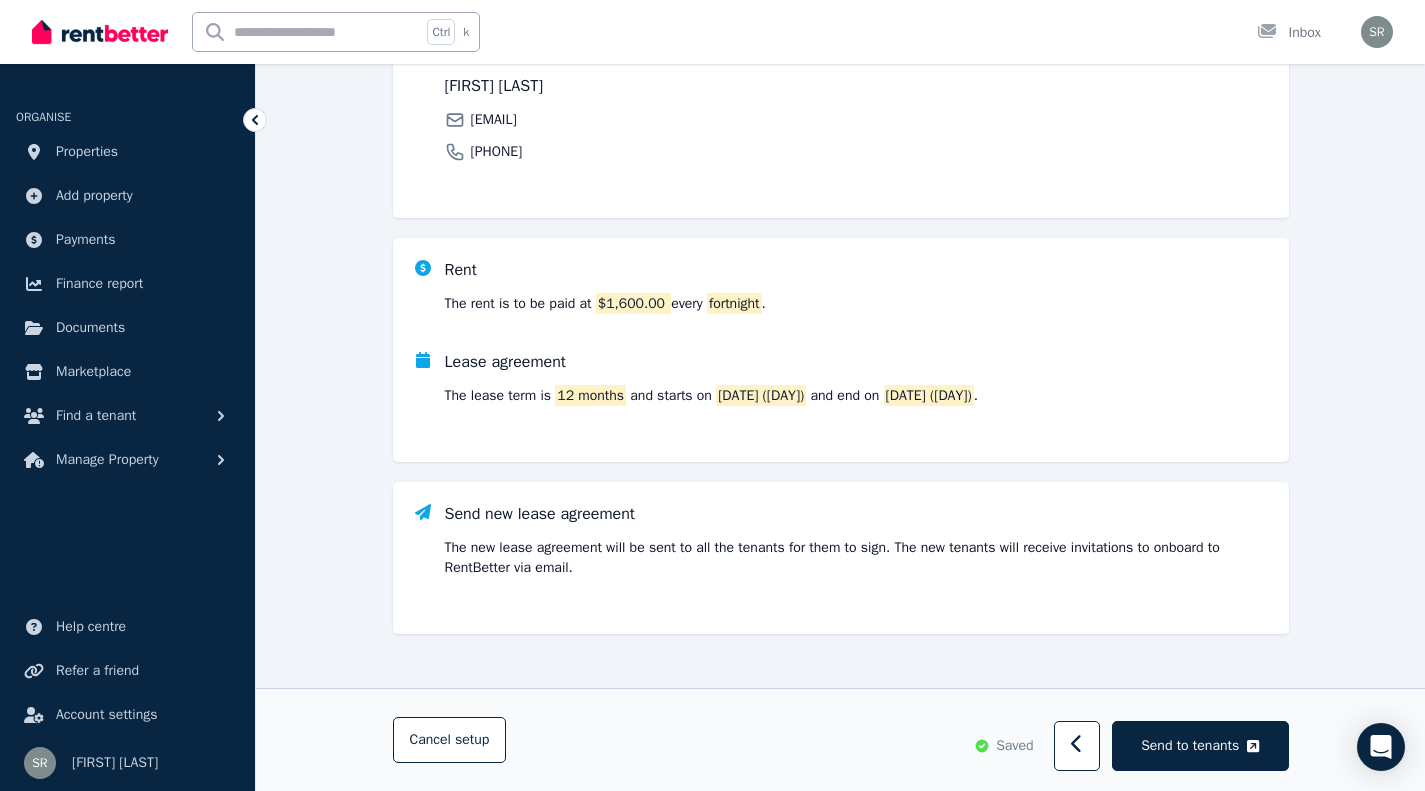 click at bounding box center [1077, 747] 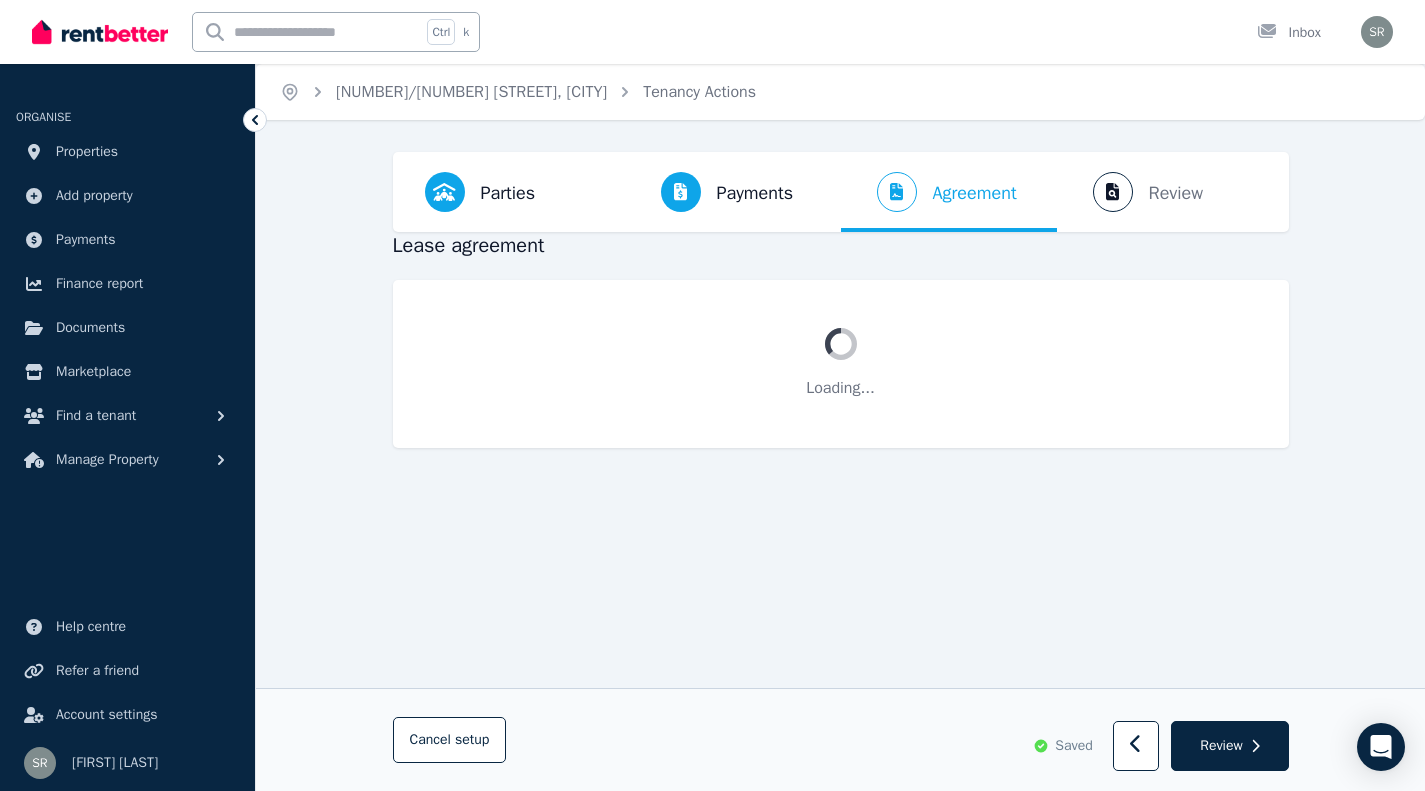 click 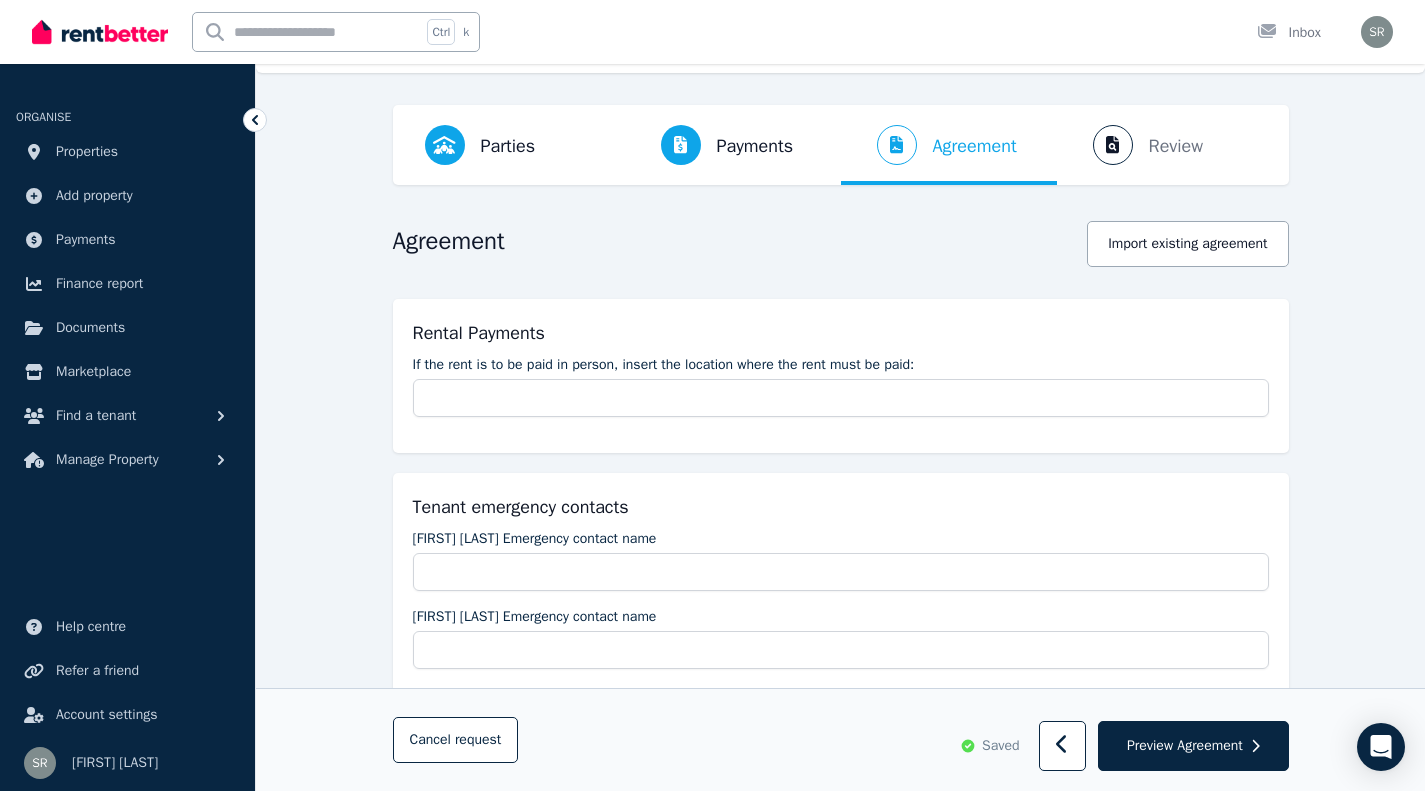 scroll, scrollTop: 0, scrollLeft: 0, axis: both 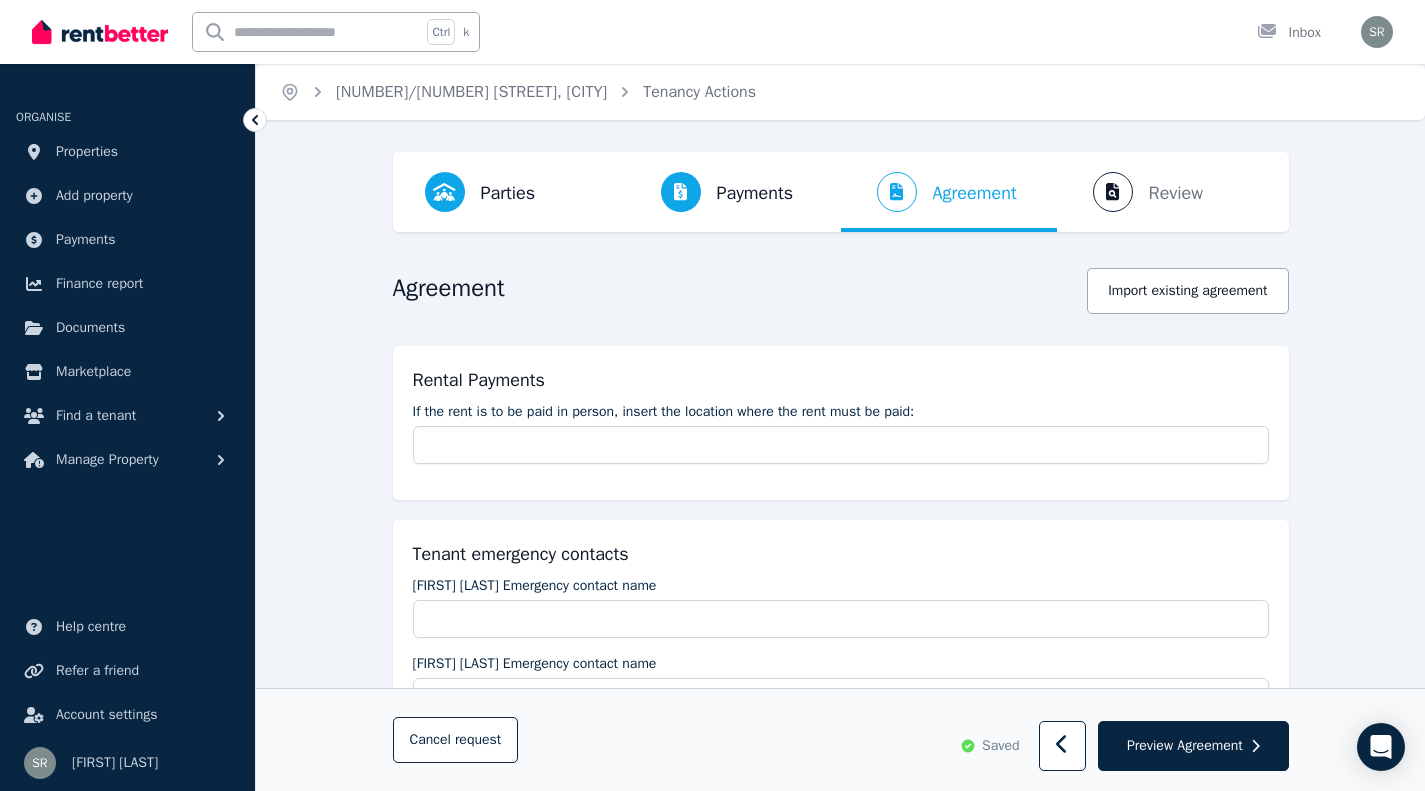 click at bounding box center (1062, 747) 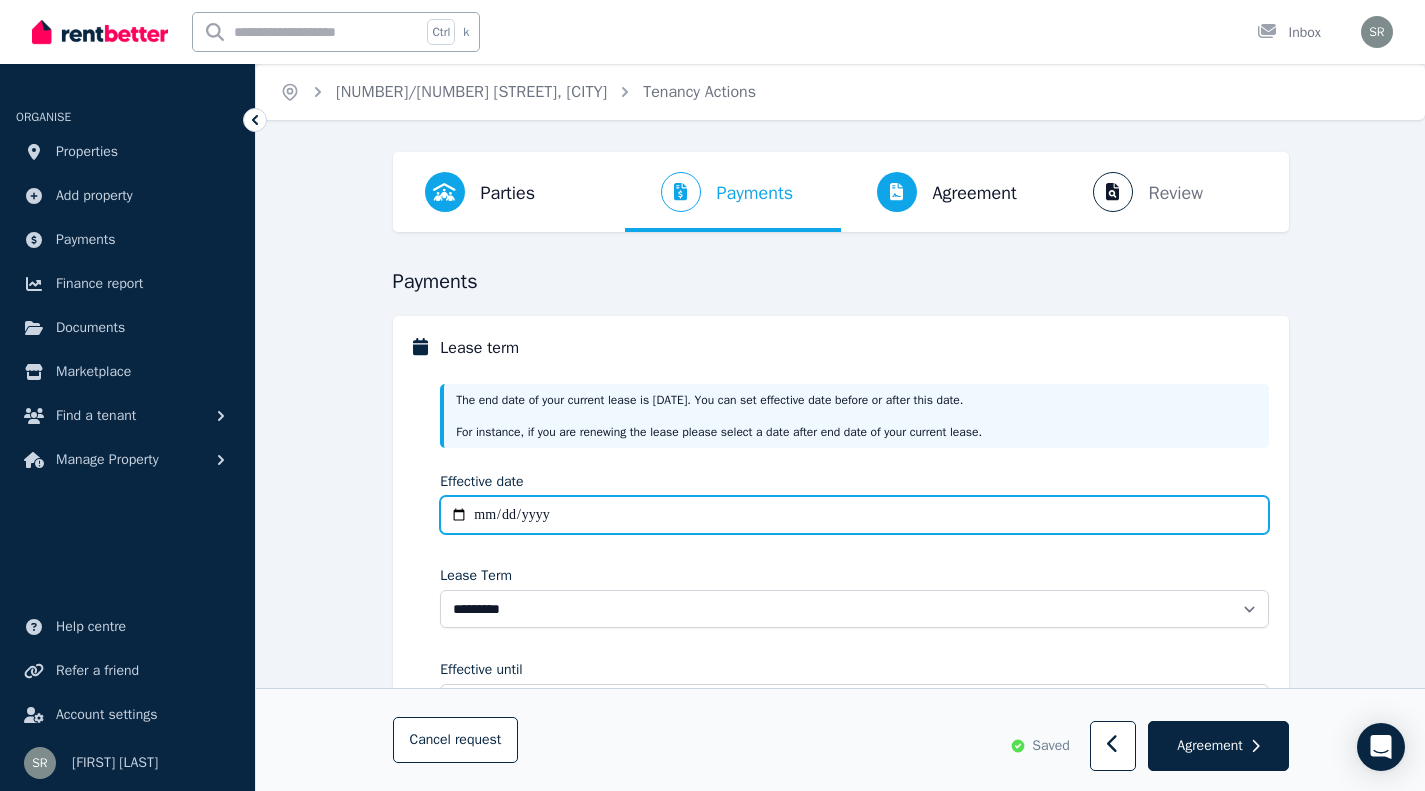 click on "**********" at bounding box center (854, 515) 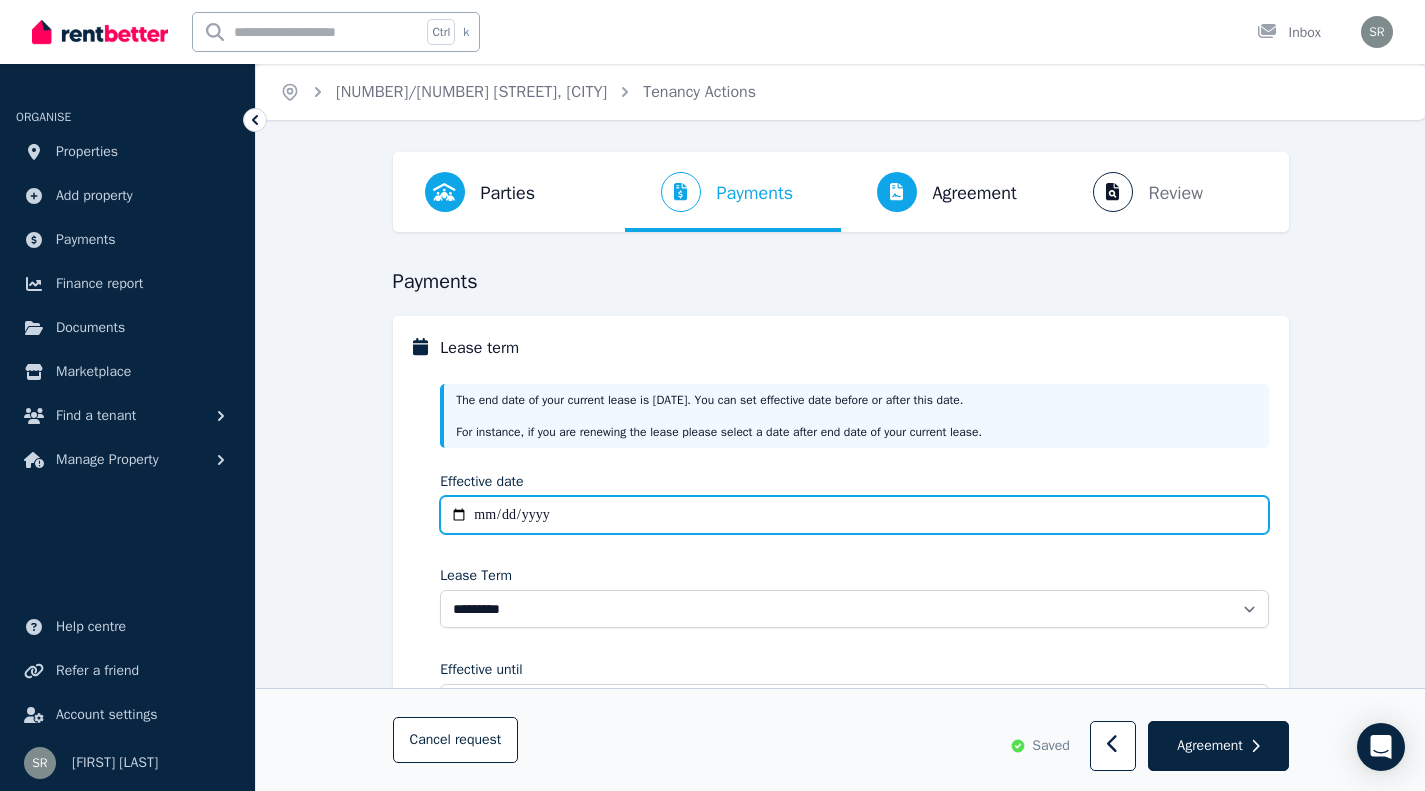 type on "**********" 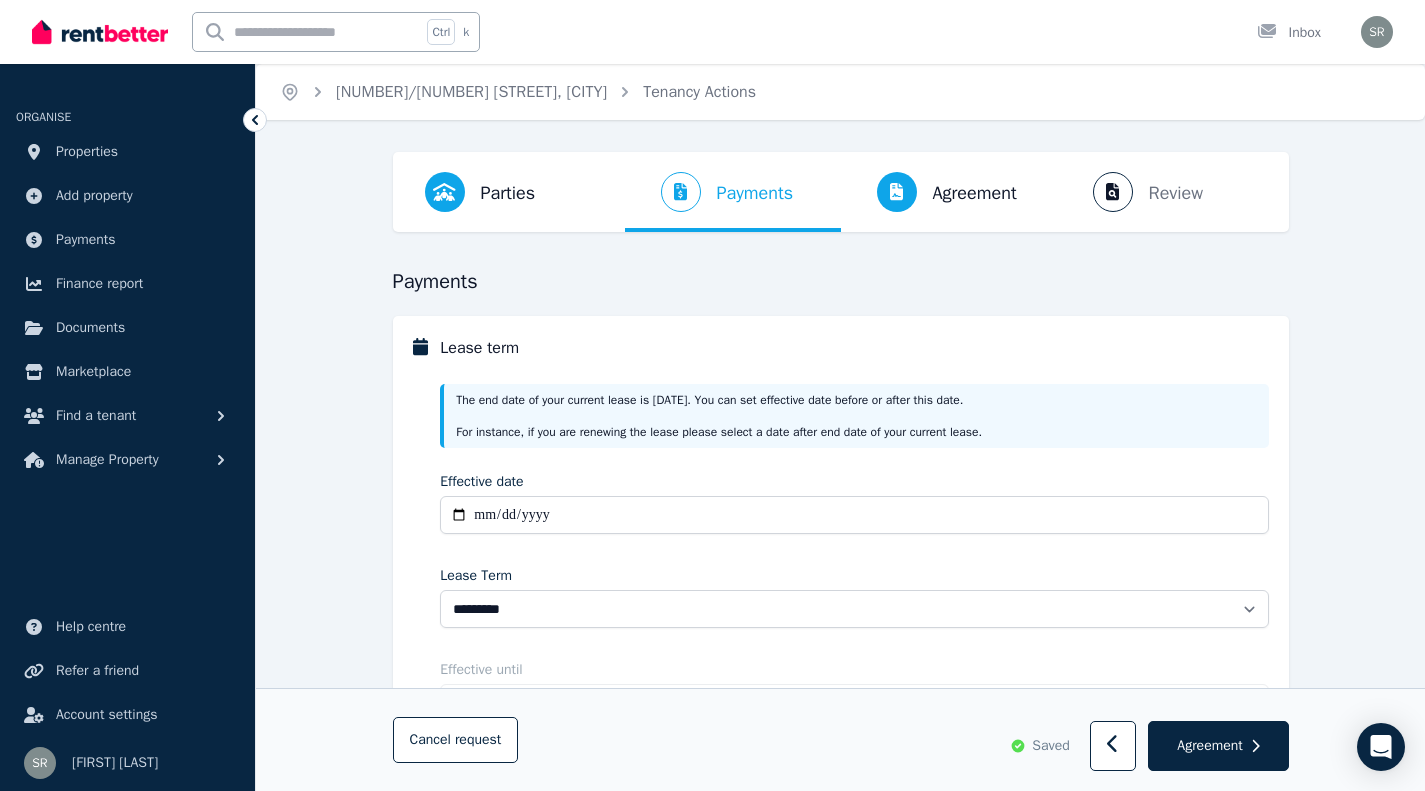 click on "Agreement" at bounding box center (1218, 747) 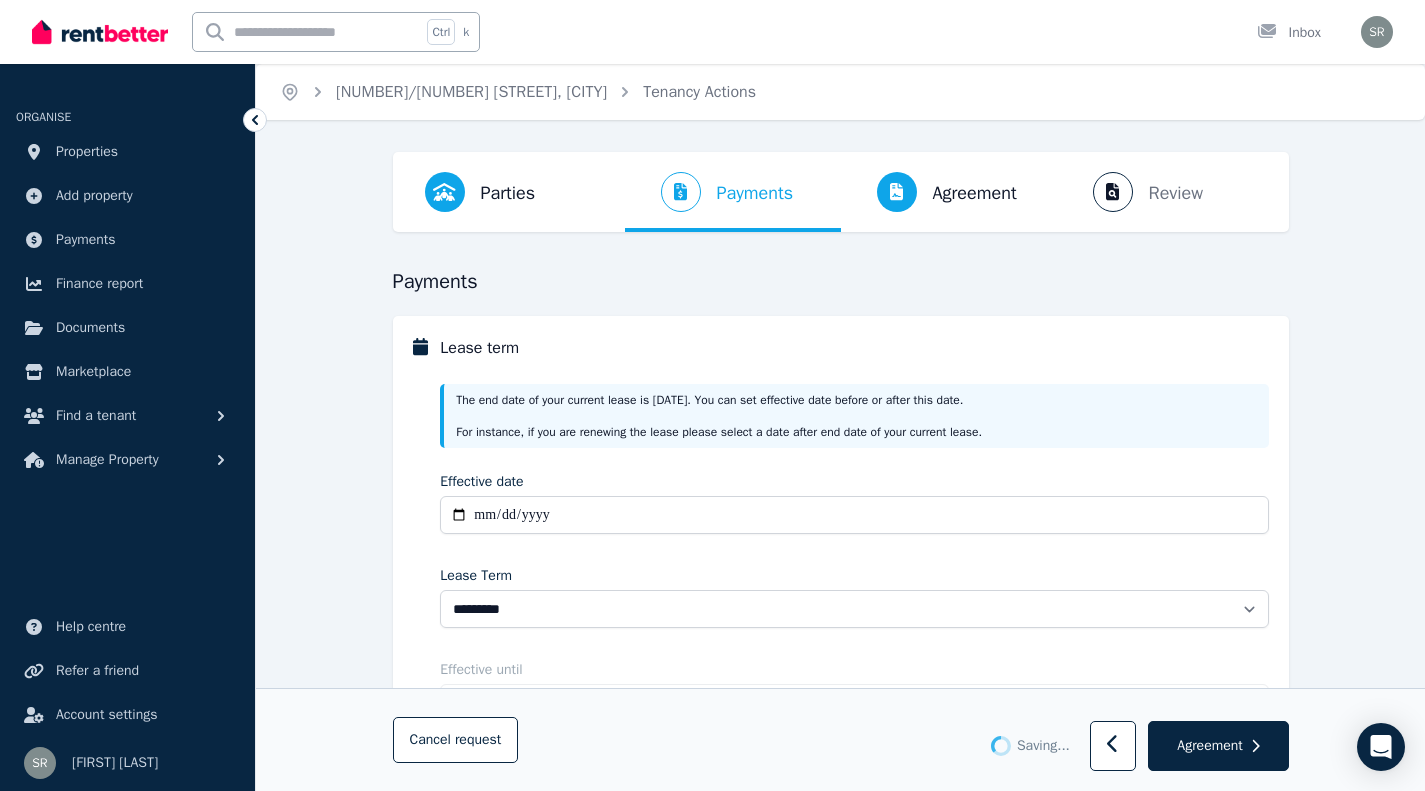 type on "**********" 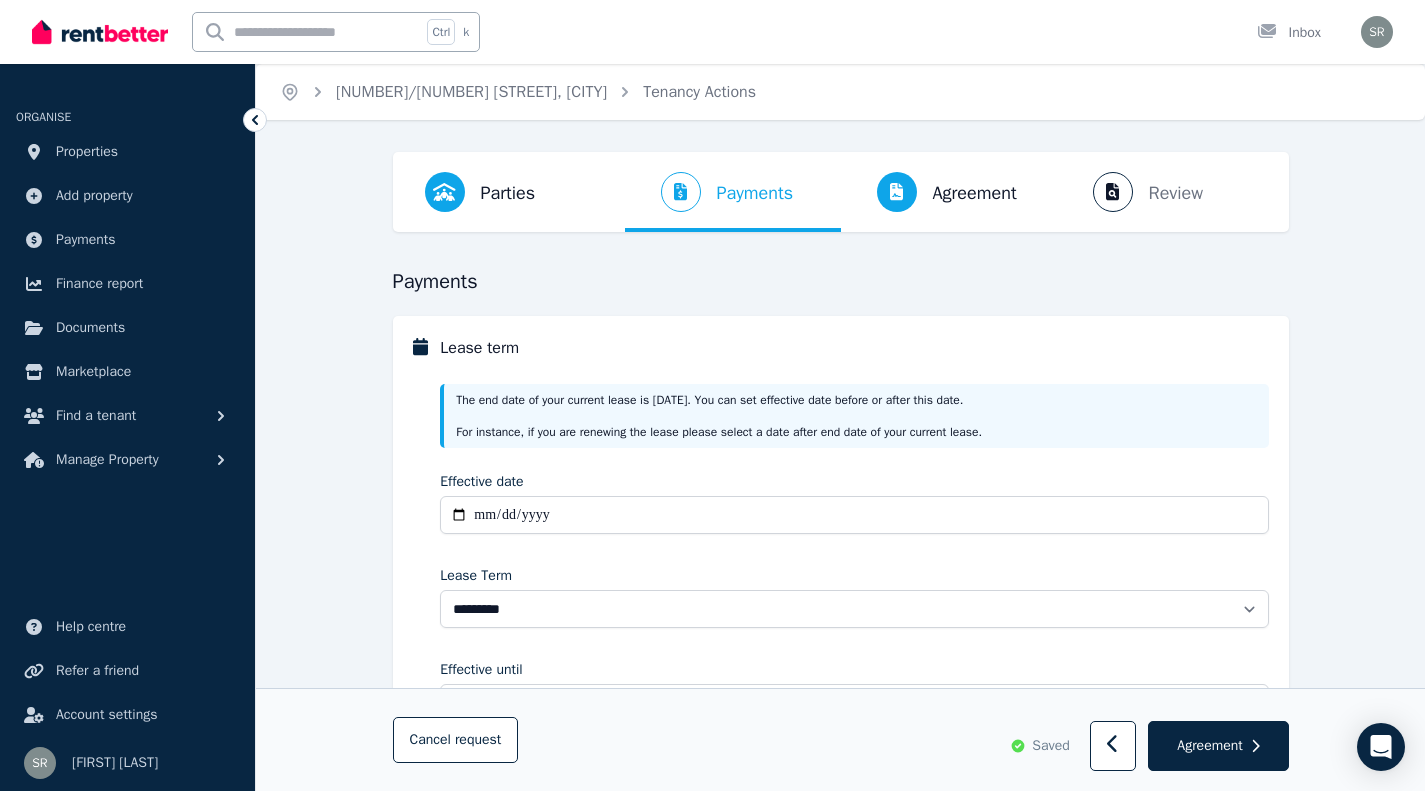 click on "Agreement" at bounding box center (1209, 746) 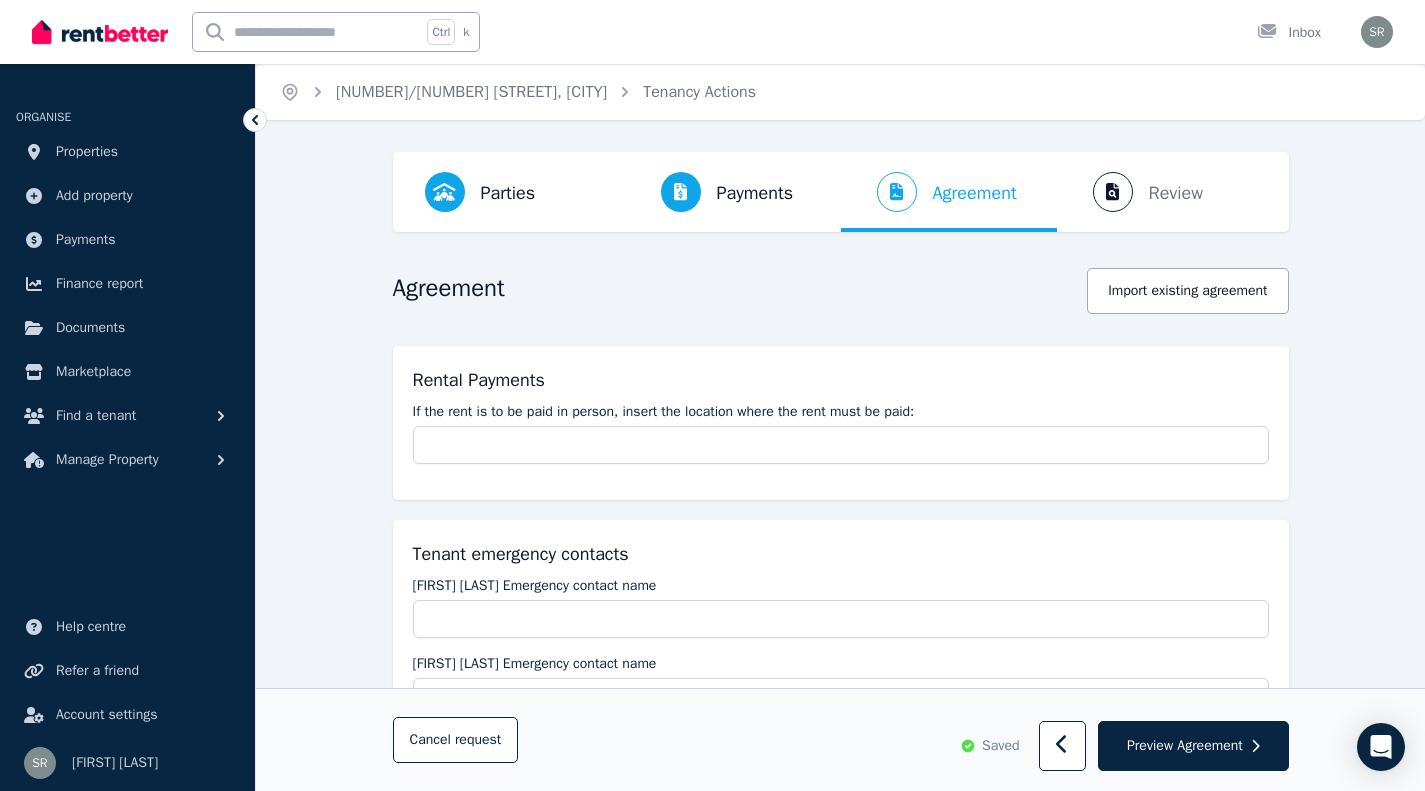 click on "Preview Agreement" at bounding box center [1185, 746] 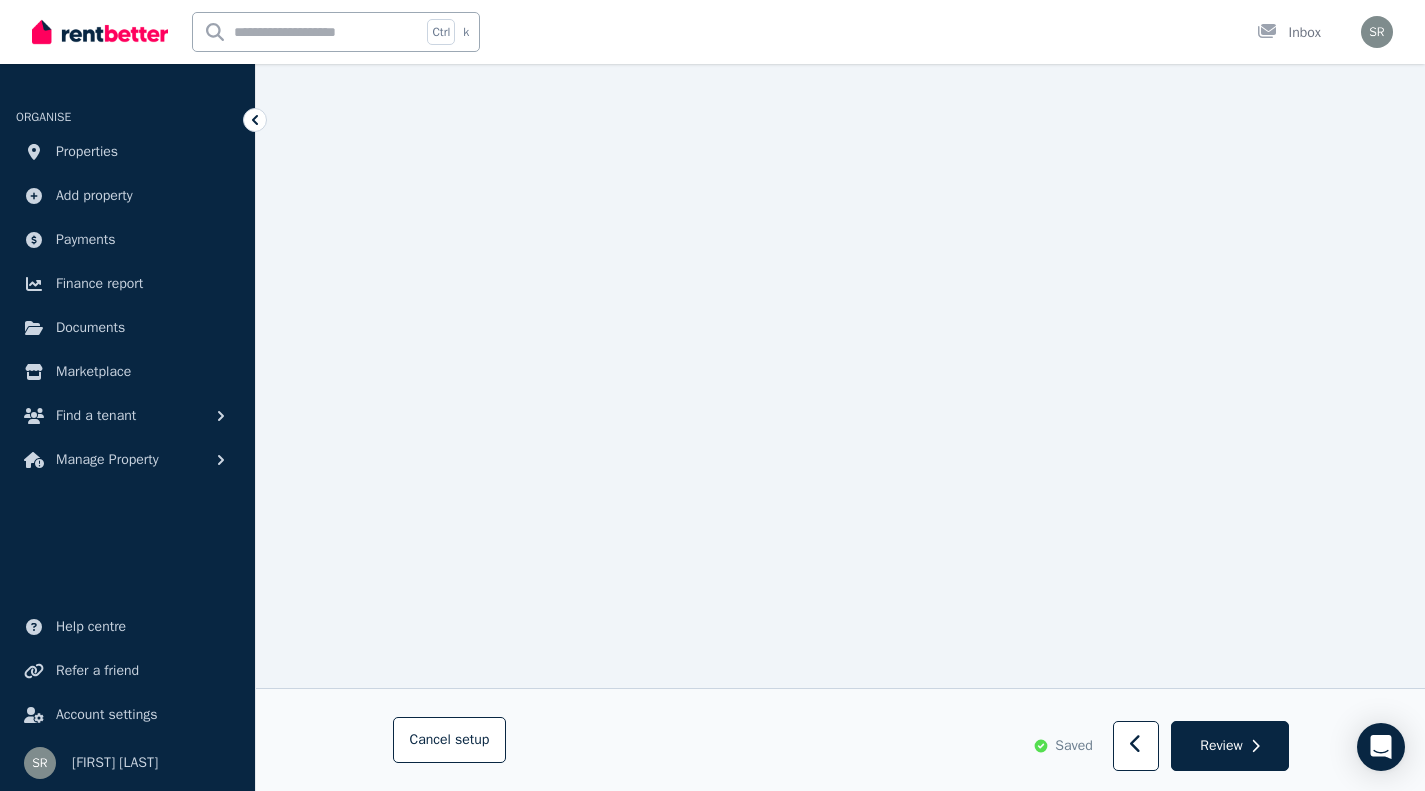 scroll, scrollTop: 2037, scrollLeft: 0, axis: vertical 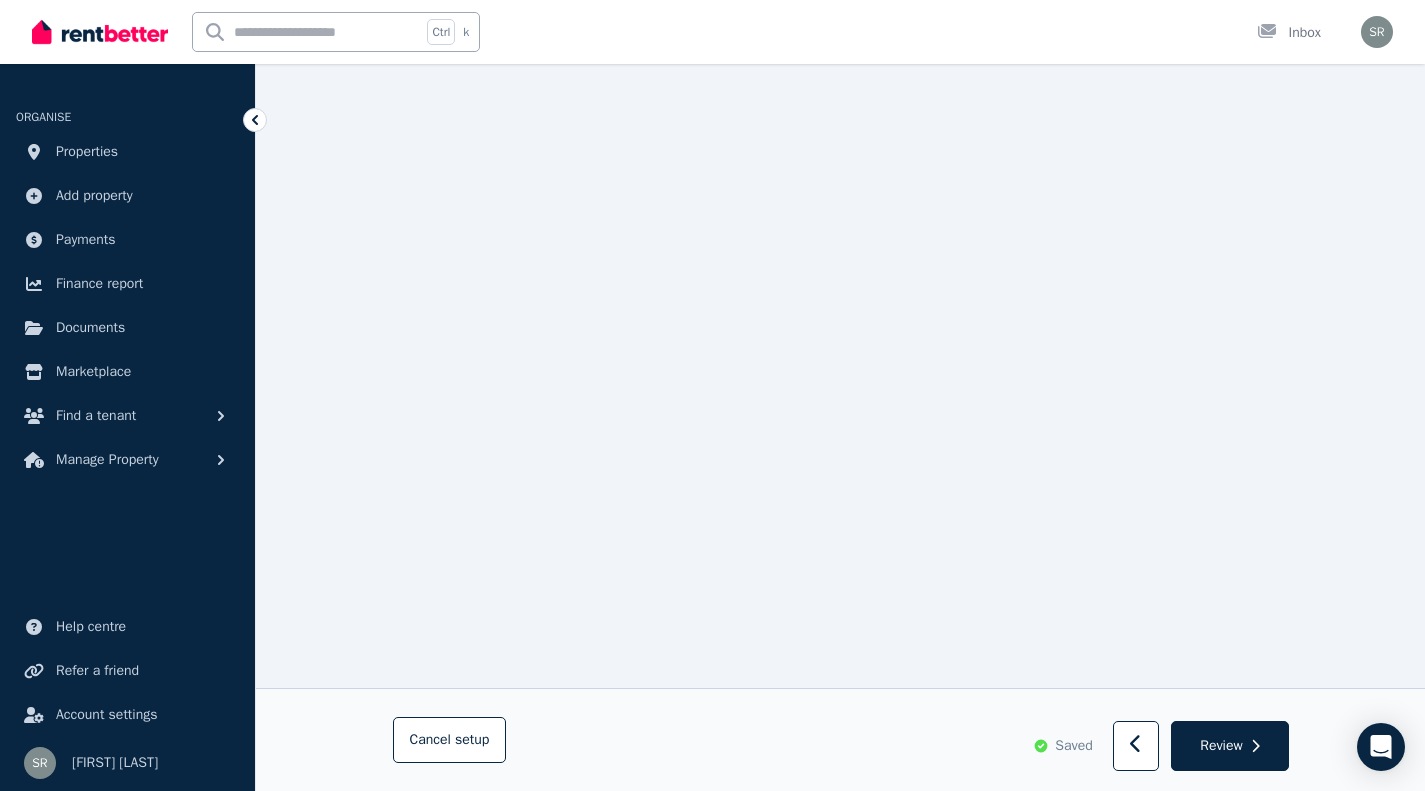click 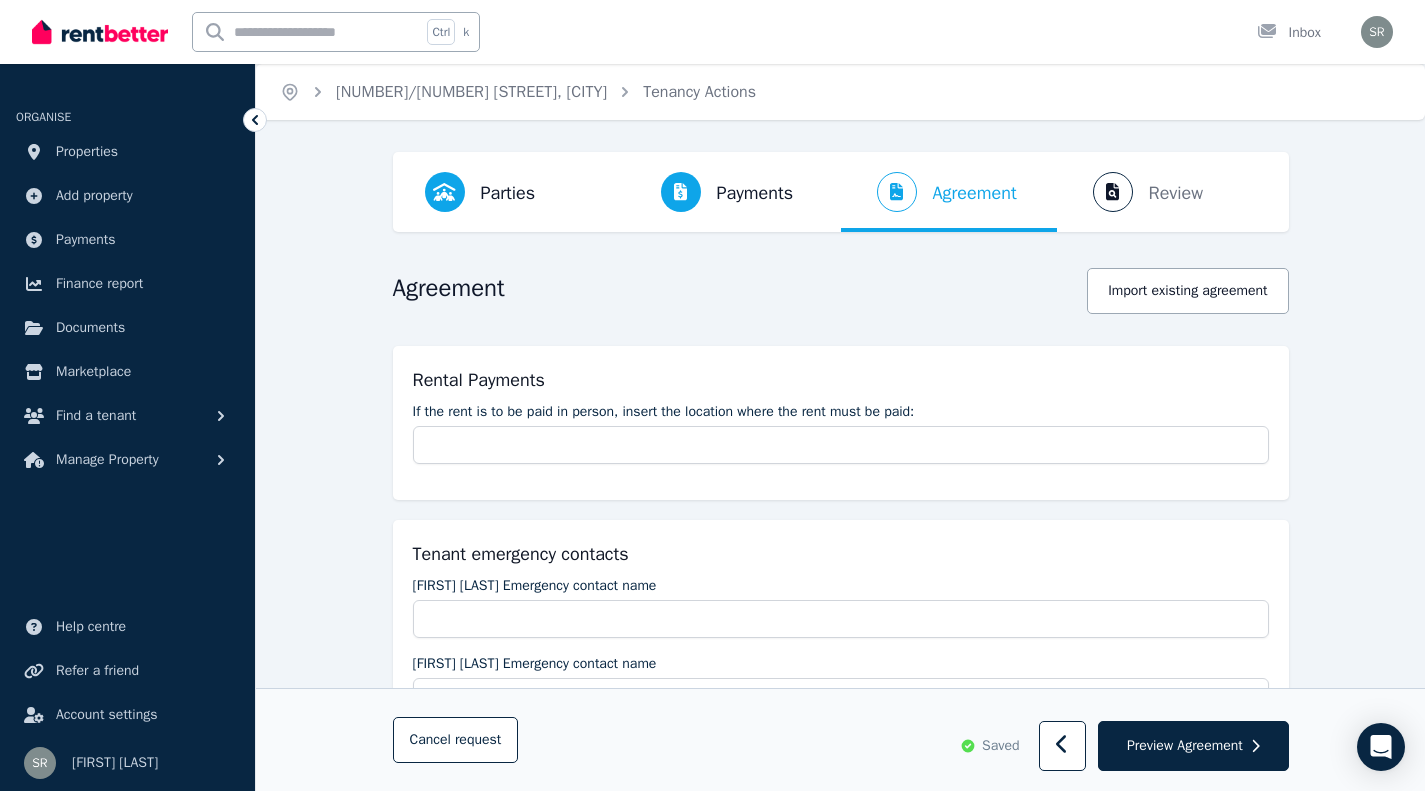 click 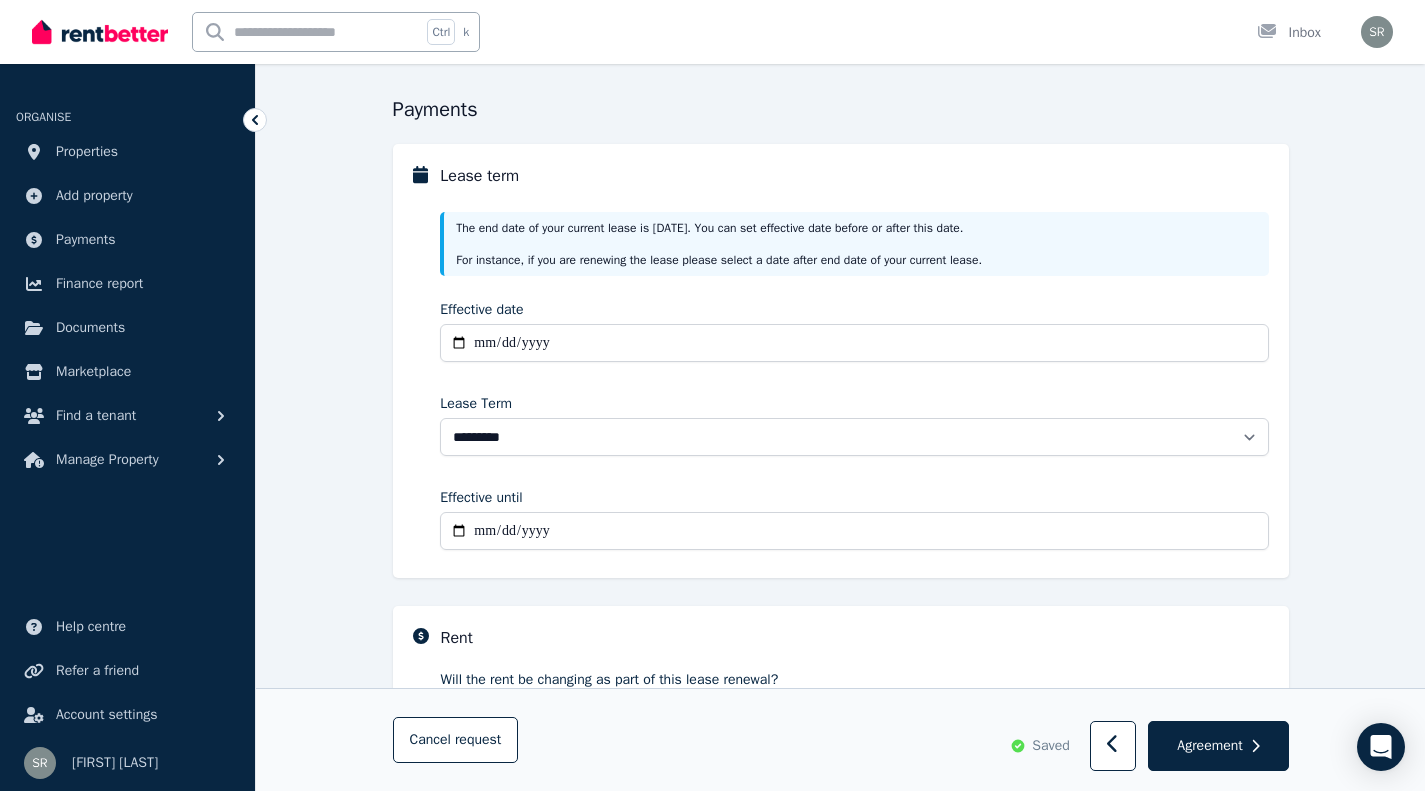 scroll, scrollTop: 175, scrollLeft: 0, axis: vertical 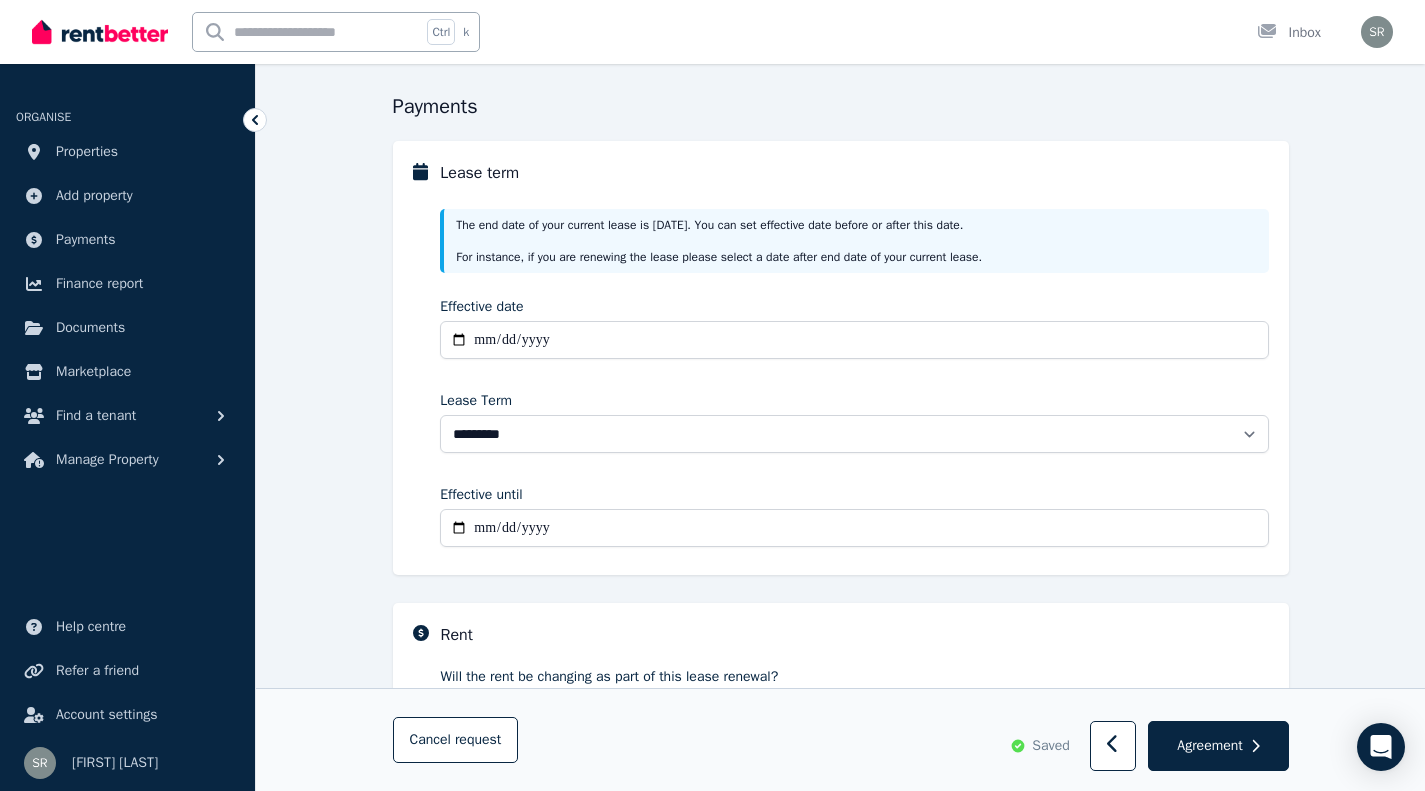 click on "**********" at bounding box center (854, 528) 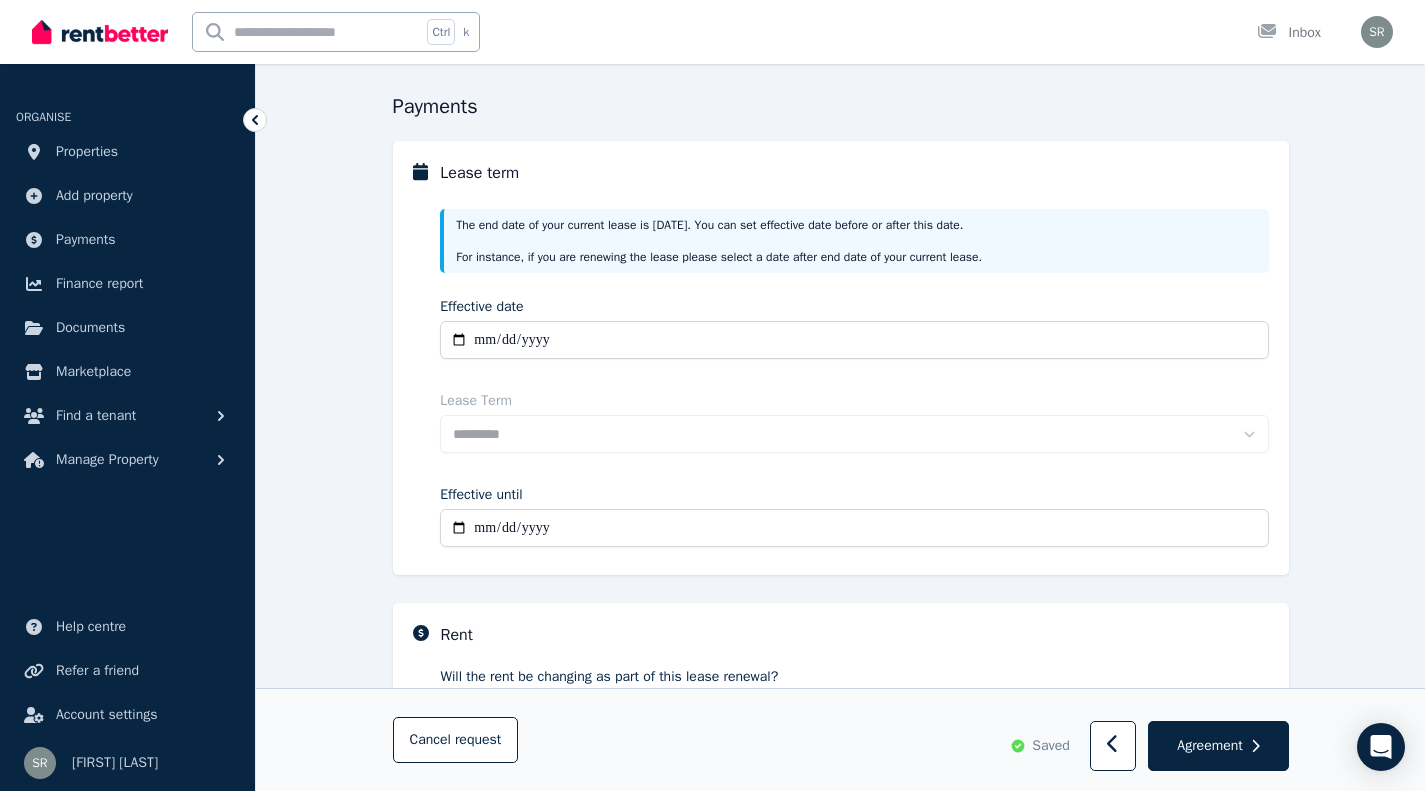 type on "**********" 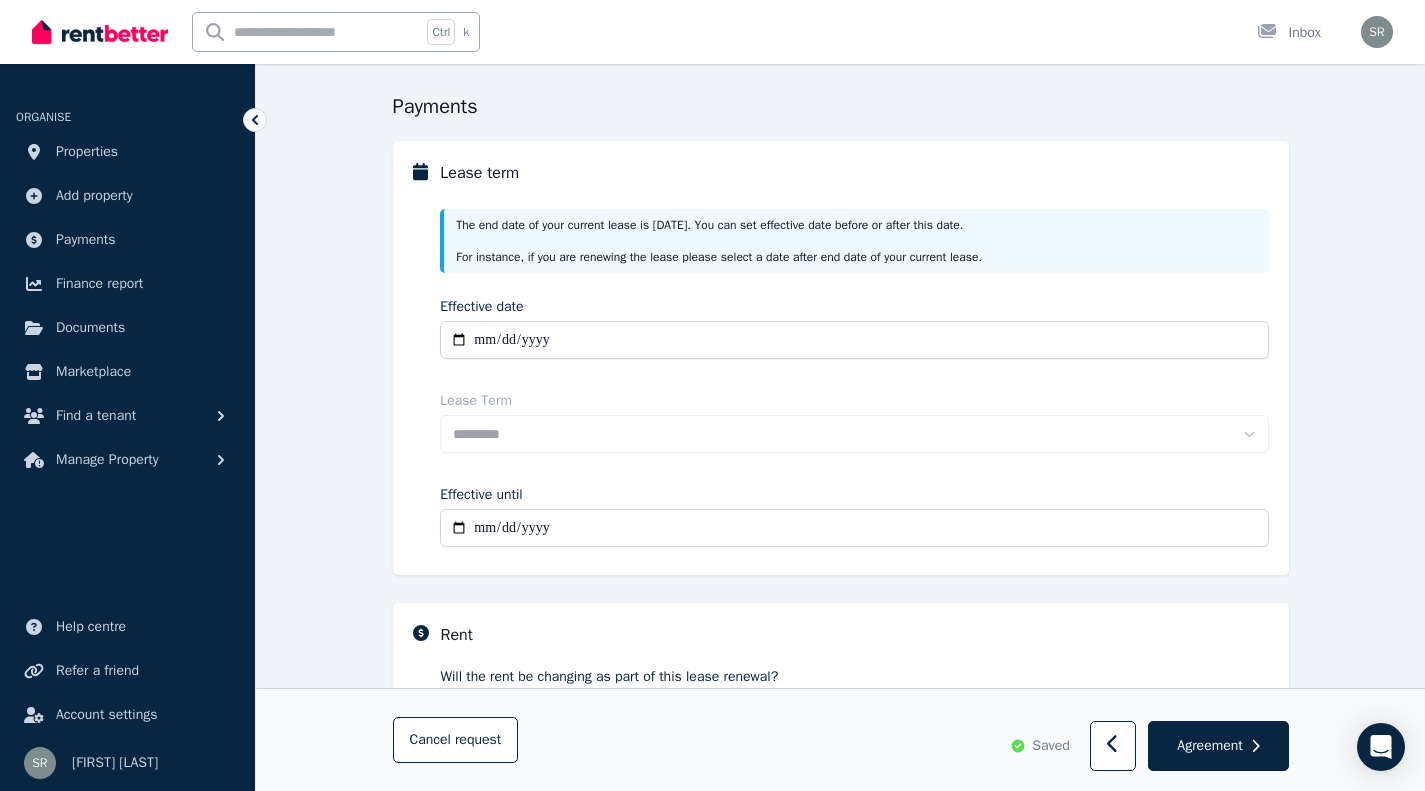 click on "**********" at bounding box center (854, 376) 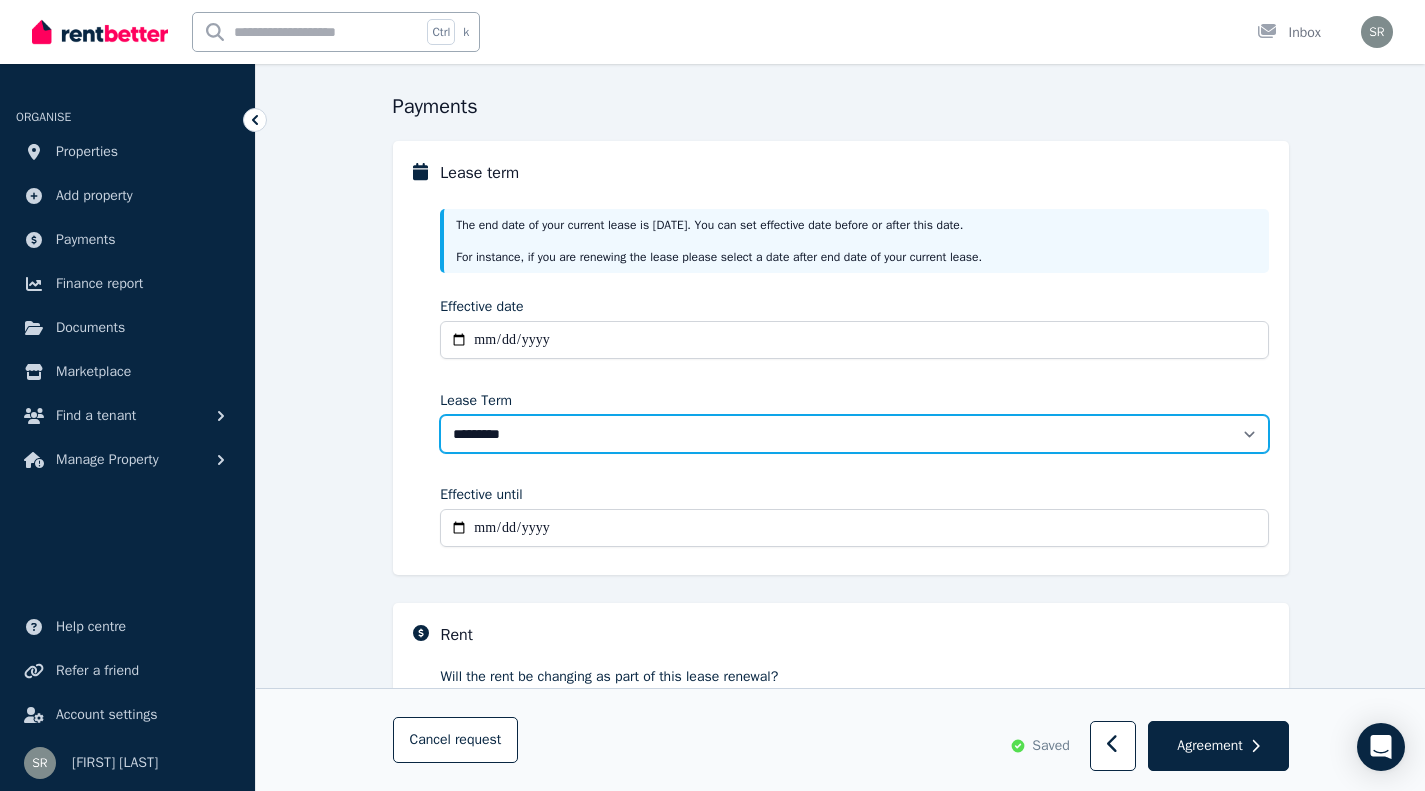 click on "******** ******** ********* ******* ******* ******* ******* ***** ********" at bounding box center (854, 434) 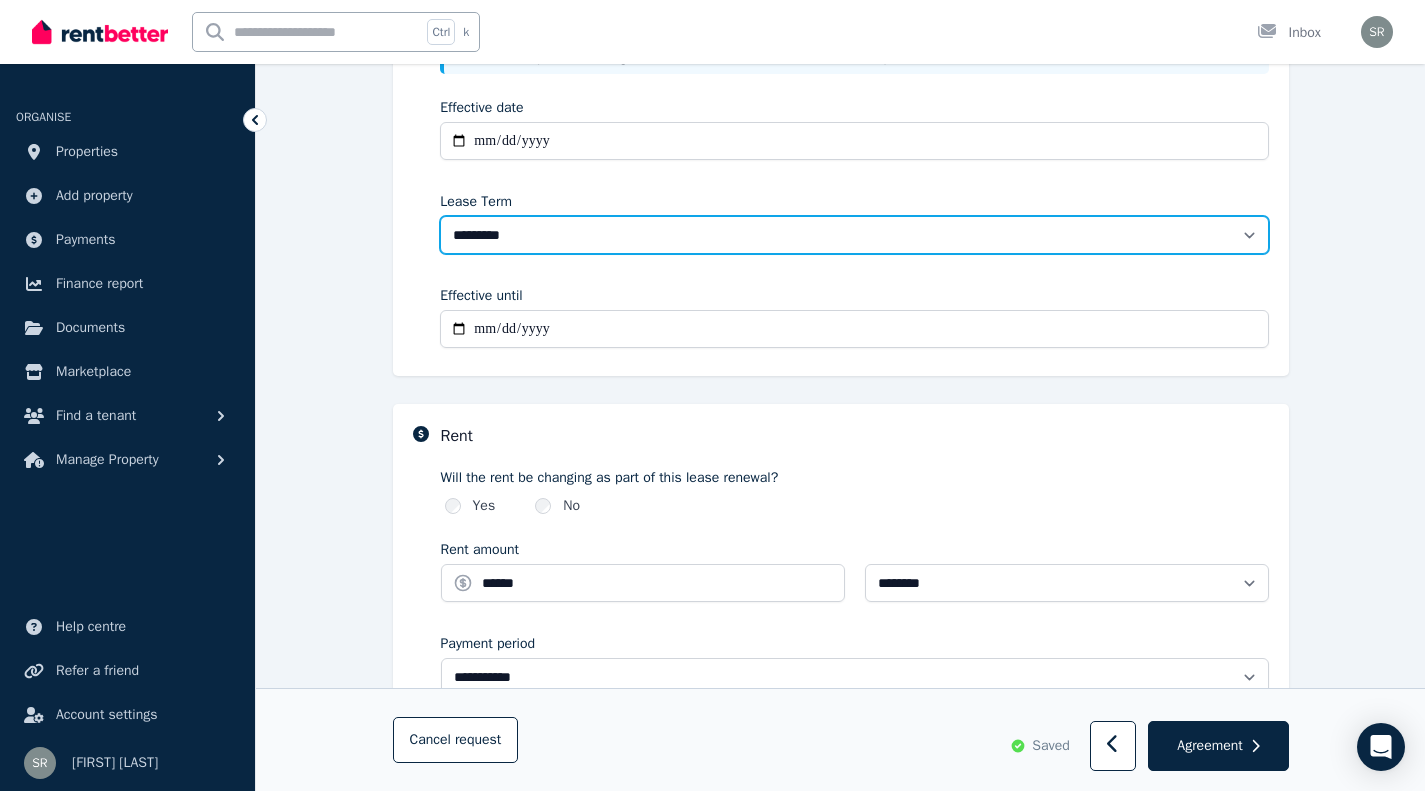 scroll, scrollTop: 375, scrollLeft: 0, axis: vertical 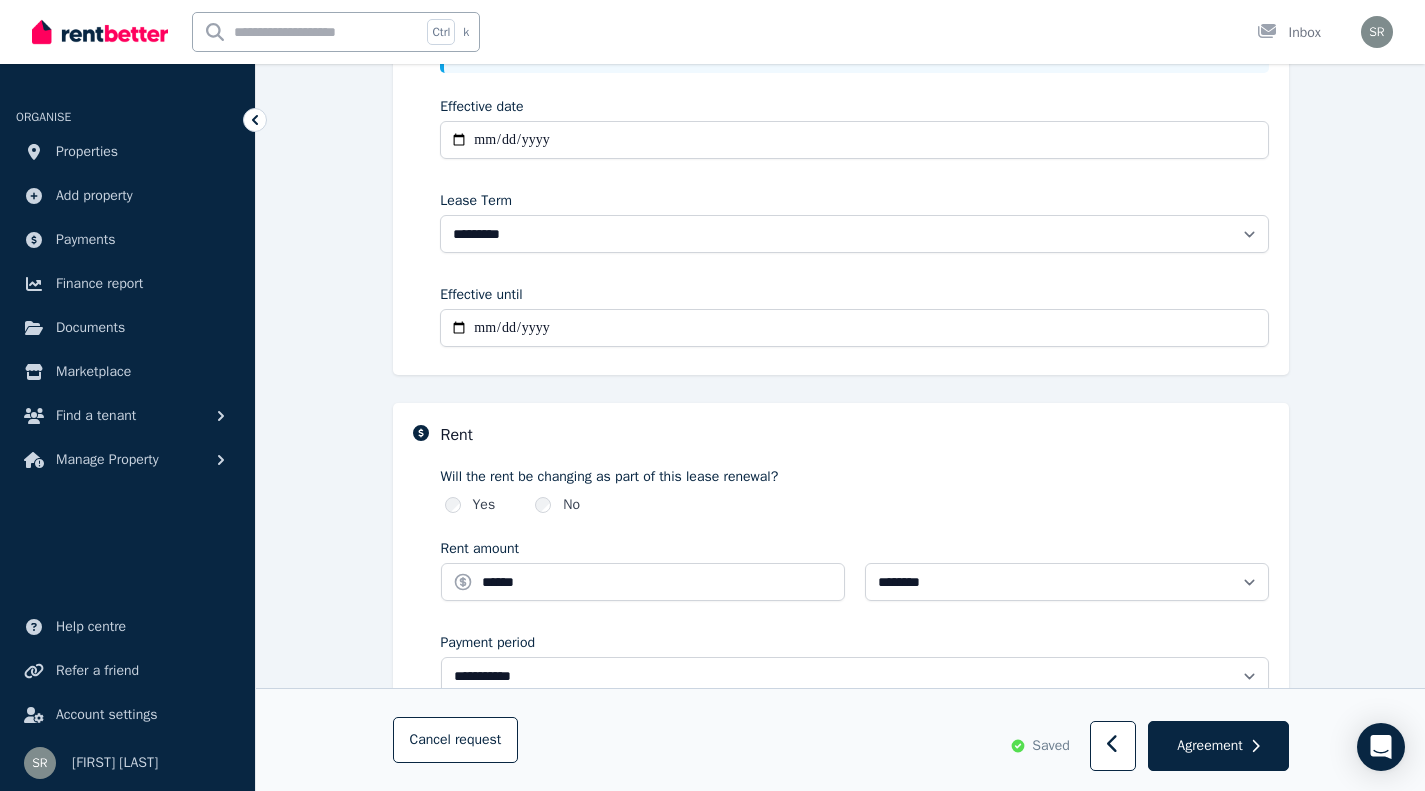 click on "Agreement" at bounding box center [1209, 746] 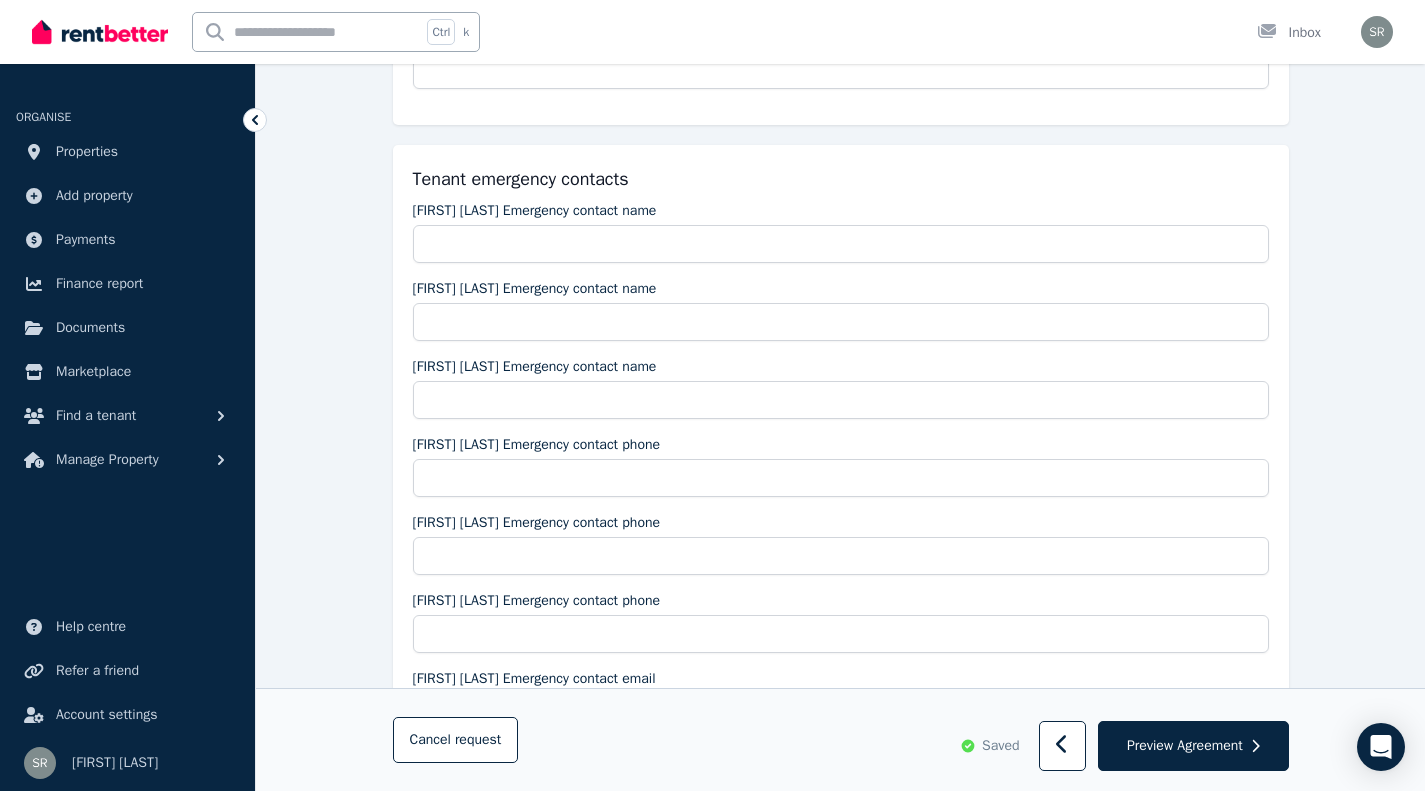 scroll, scrollTop: 0, scrollLeft: 0, axis: both 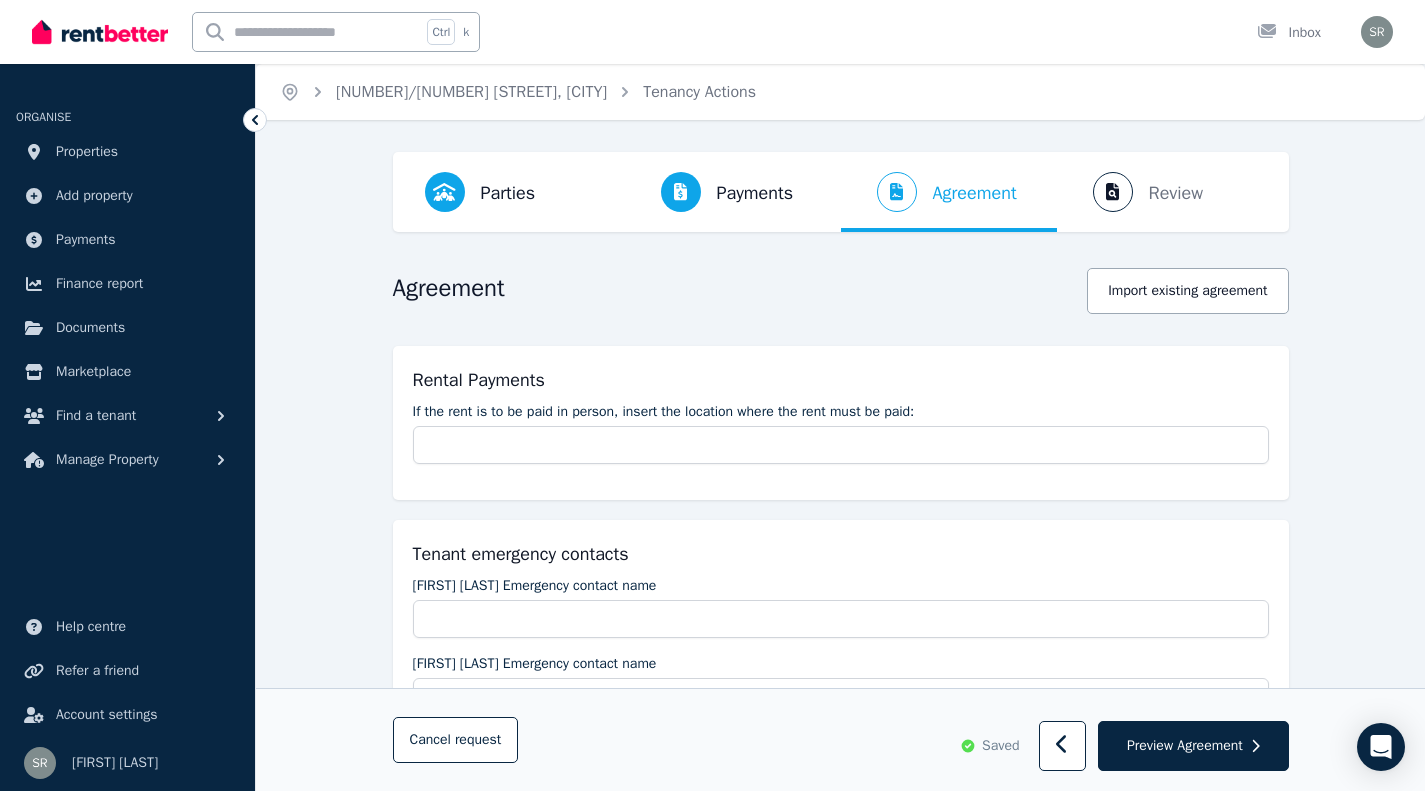 click on "Preview Agreement" at bounding box center [1185, 746] 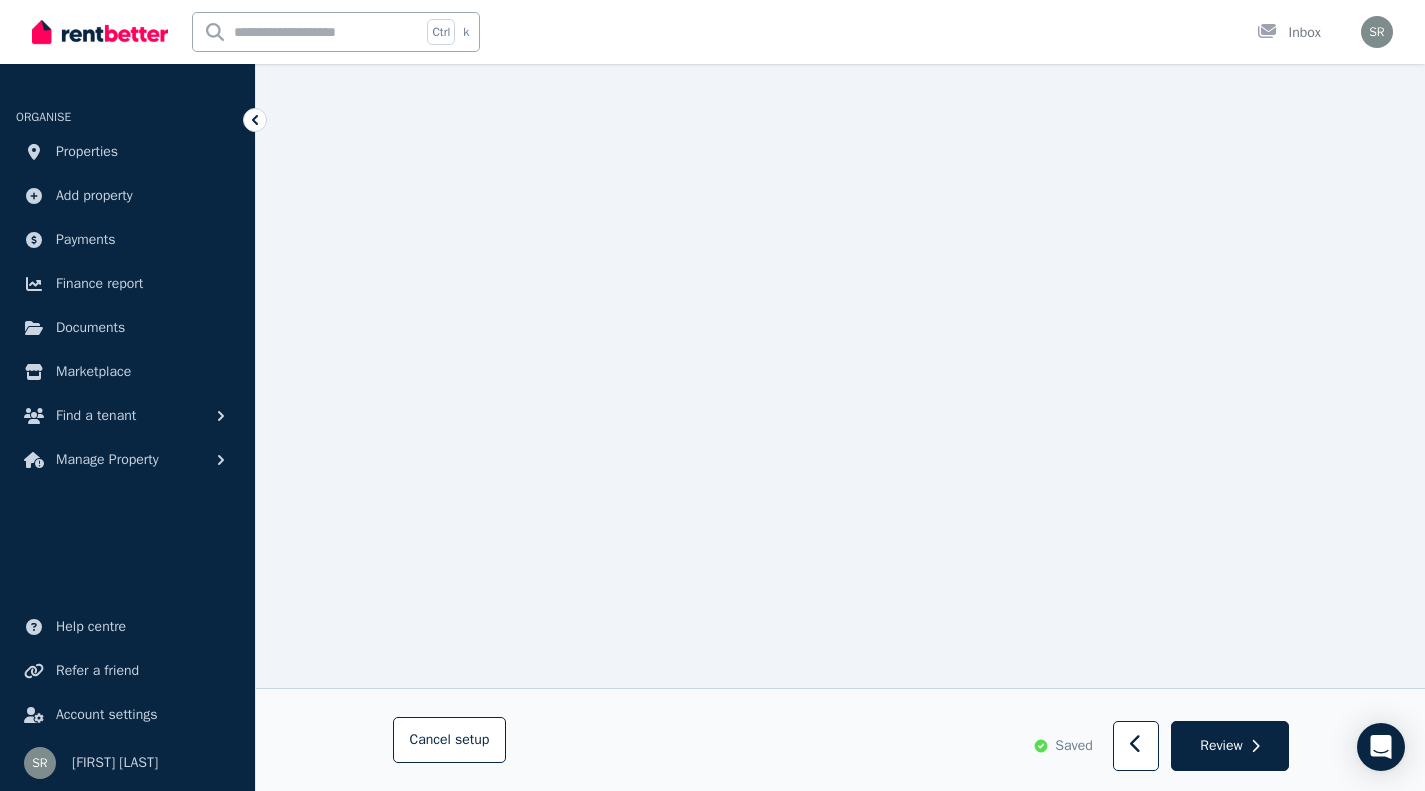 scroll, scrollTop: 4100, scrollLeft: 0, axis: vertical 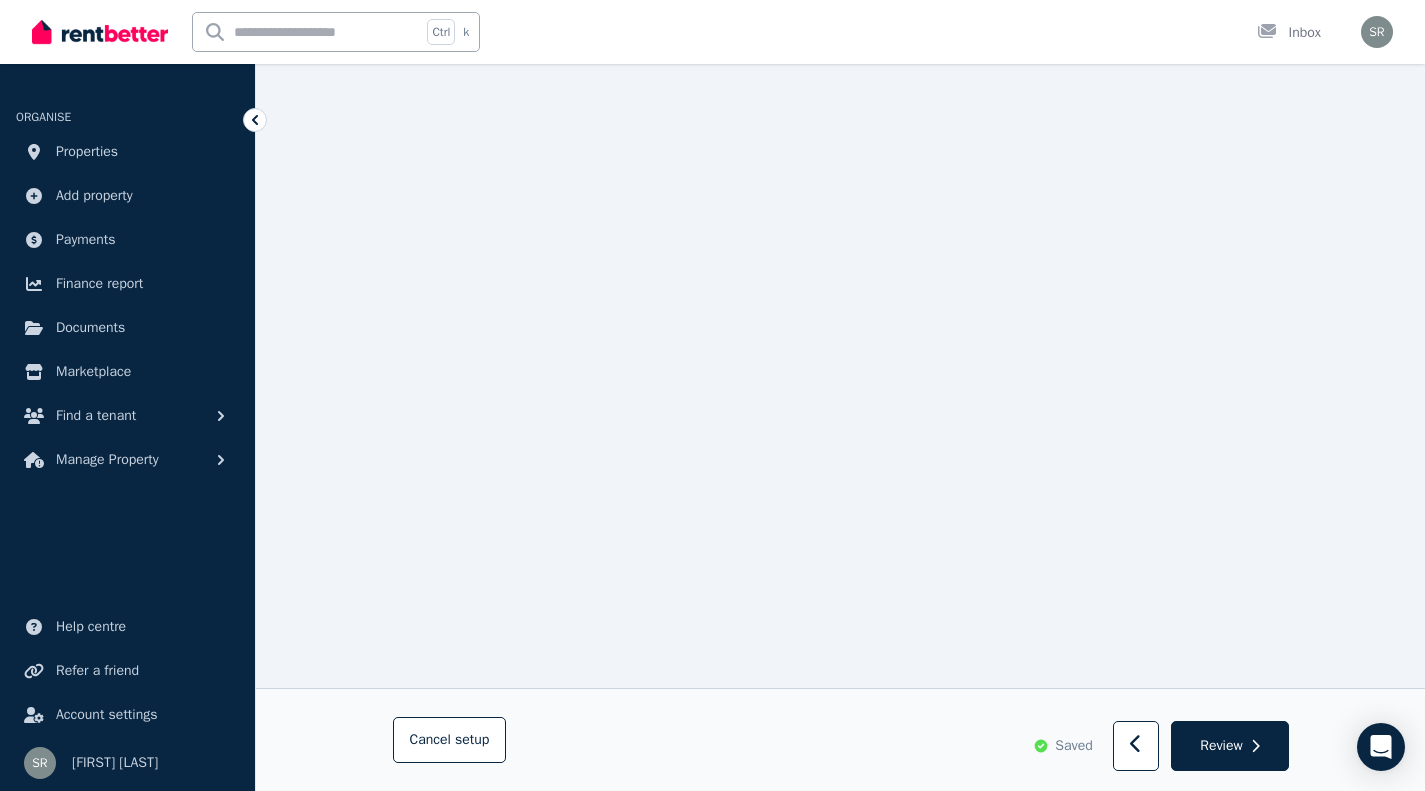 click on "Review" at bounding box center (1221, 746) 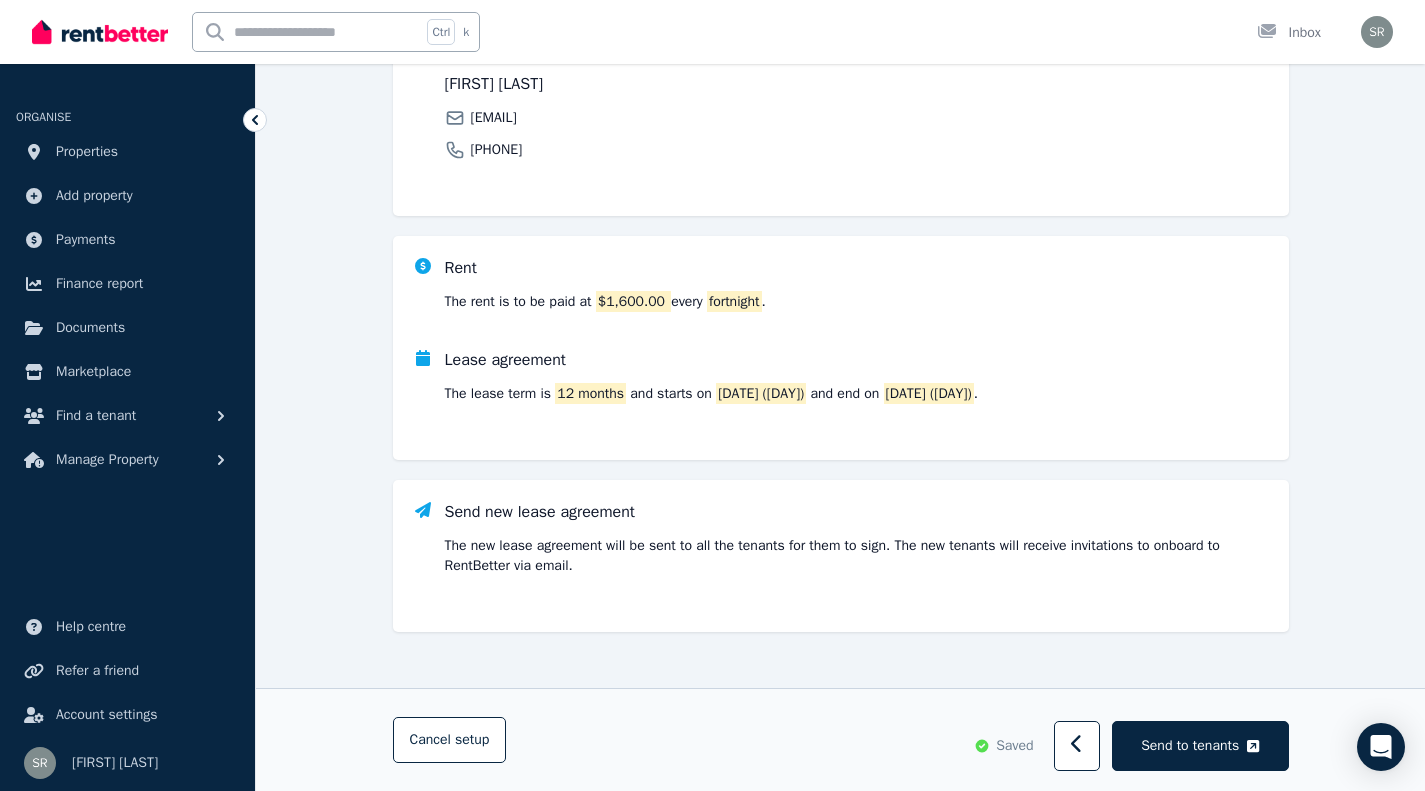 scroll, scrollTop: 0, scrollLeft: 0, axis: both 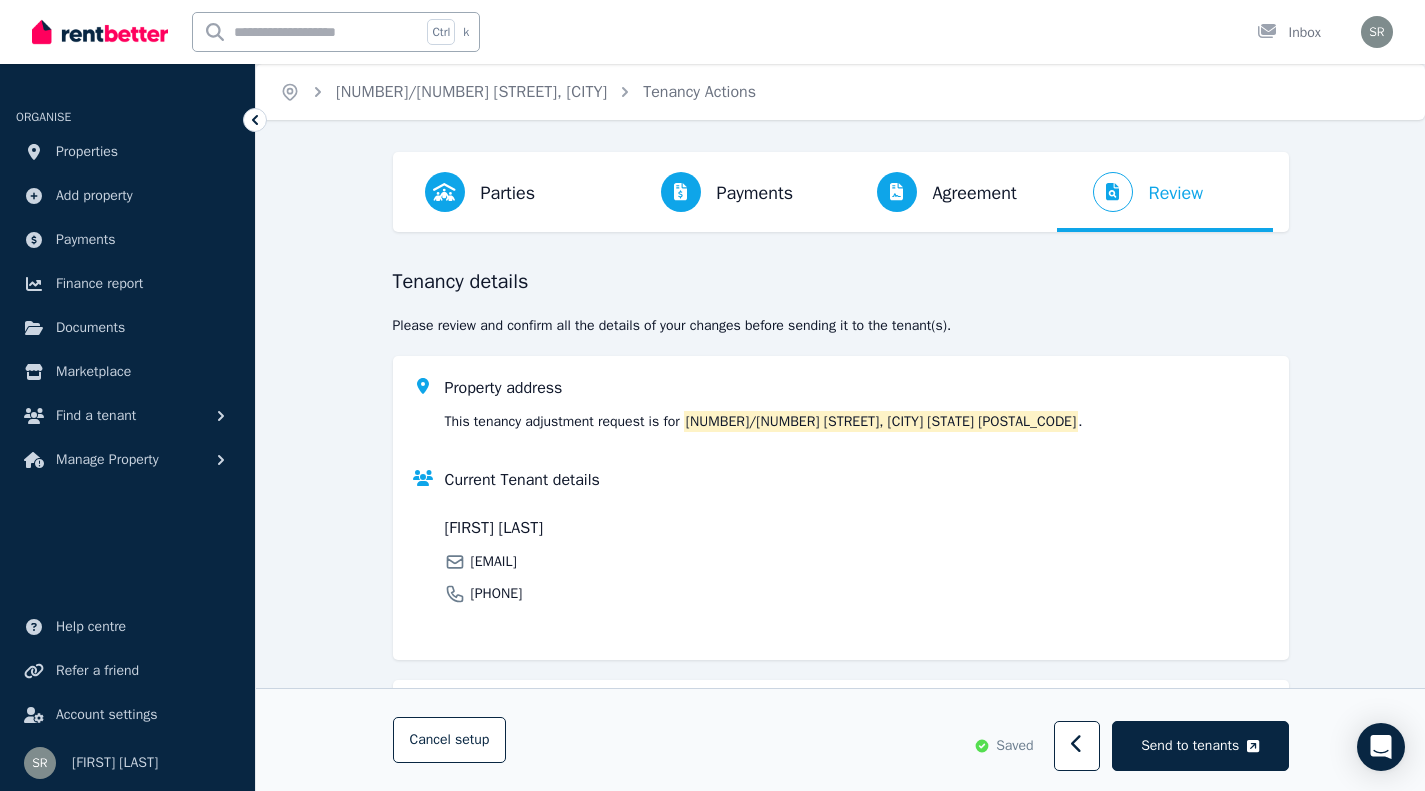 click on "Send to tenants" at bounding box center (1190, 746) 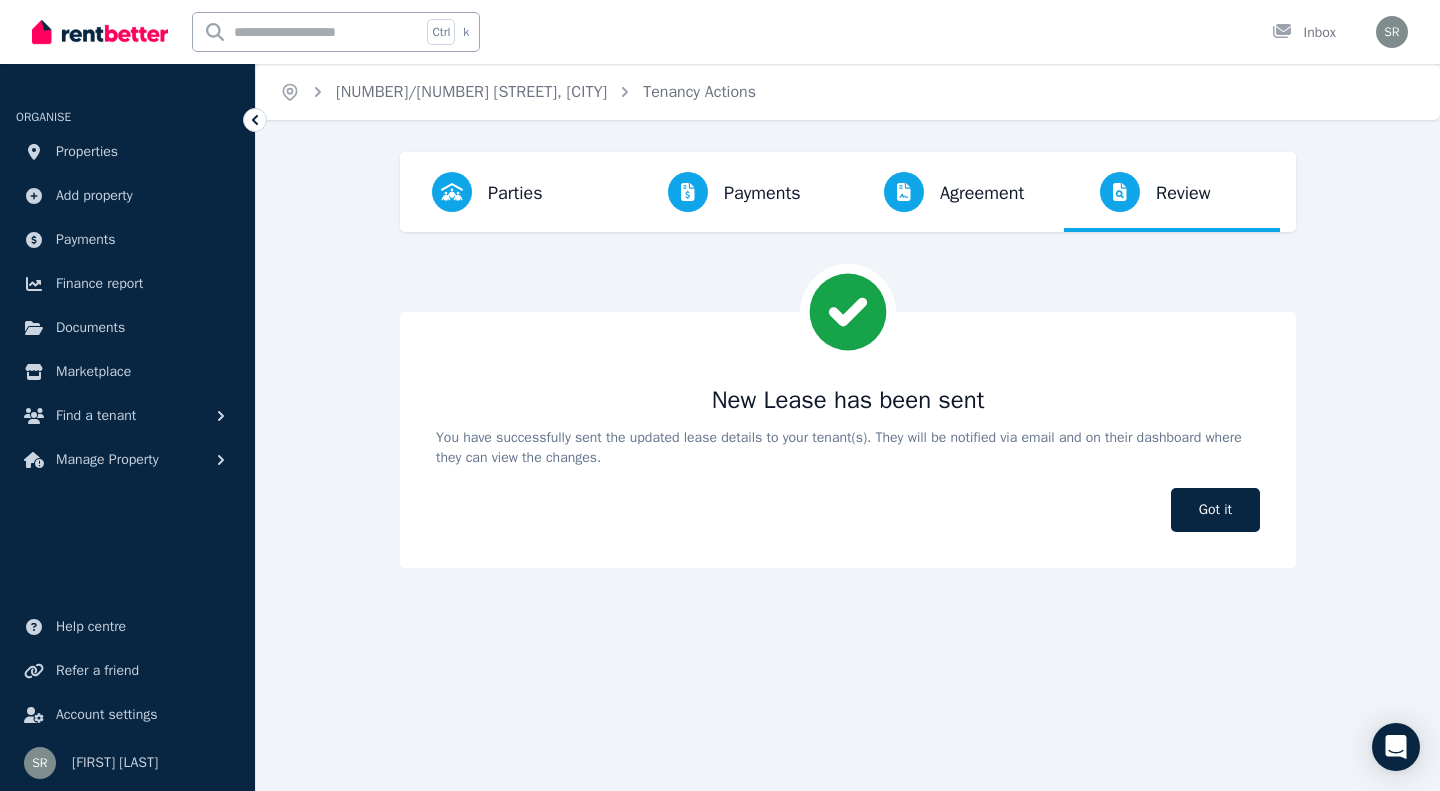click on "Got it" at bounding box center [1215, 510] 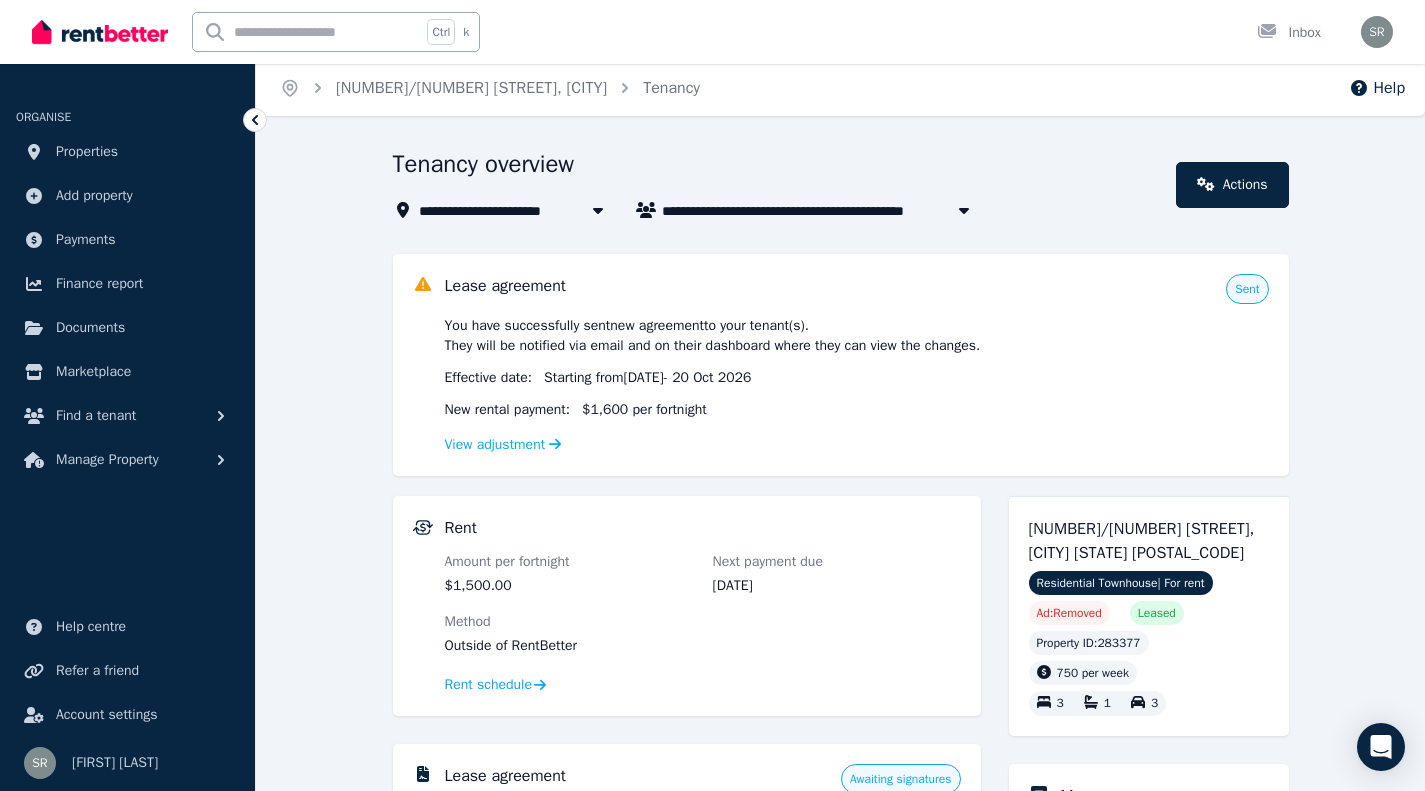 scroll, scrollTop: 0, scrollLeft: 0, axis: both 